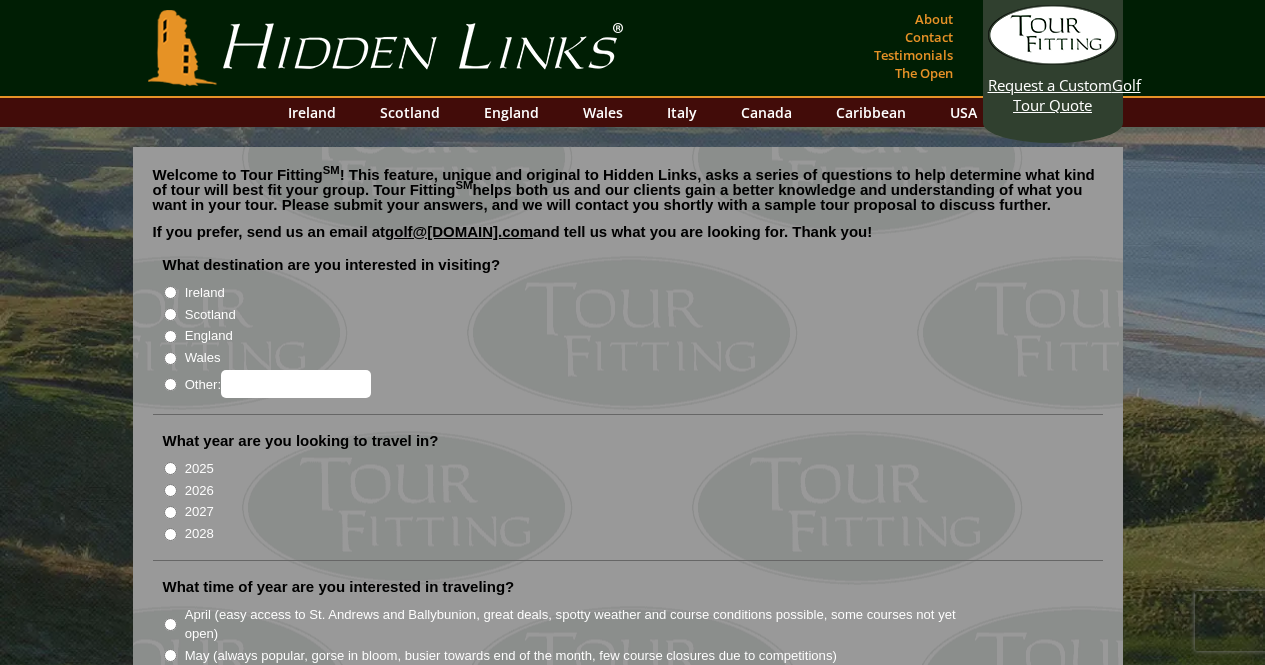 scroll, scrollTop: 0, scrollLeft: 0, axis: both 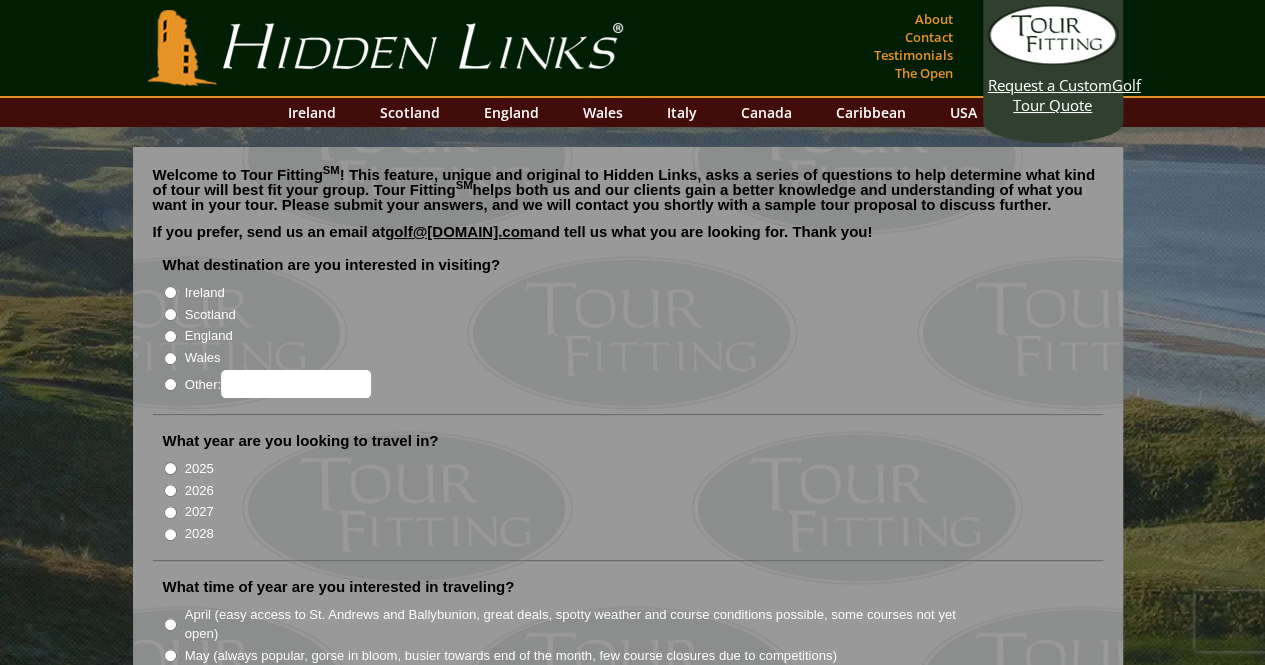 click on "Ireland" at bounding box center [170, 292] 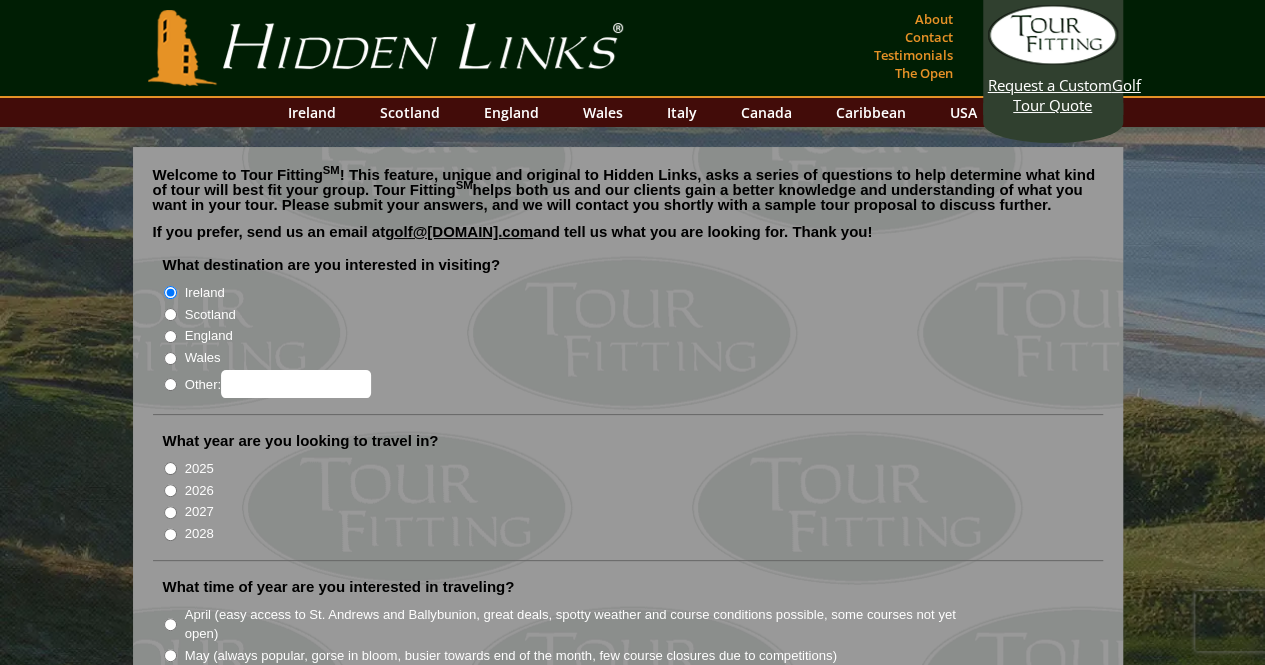 click on "Scotland" at bounding box center (170, 314) 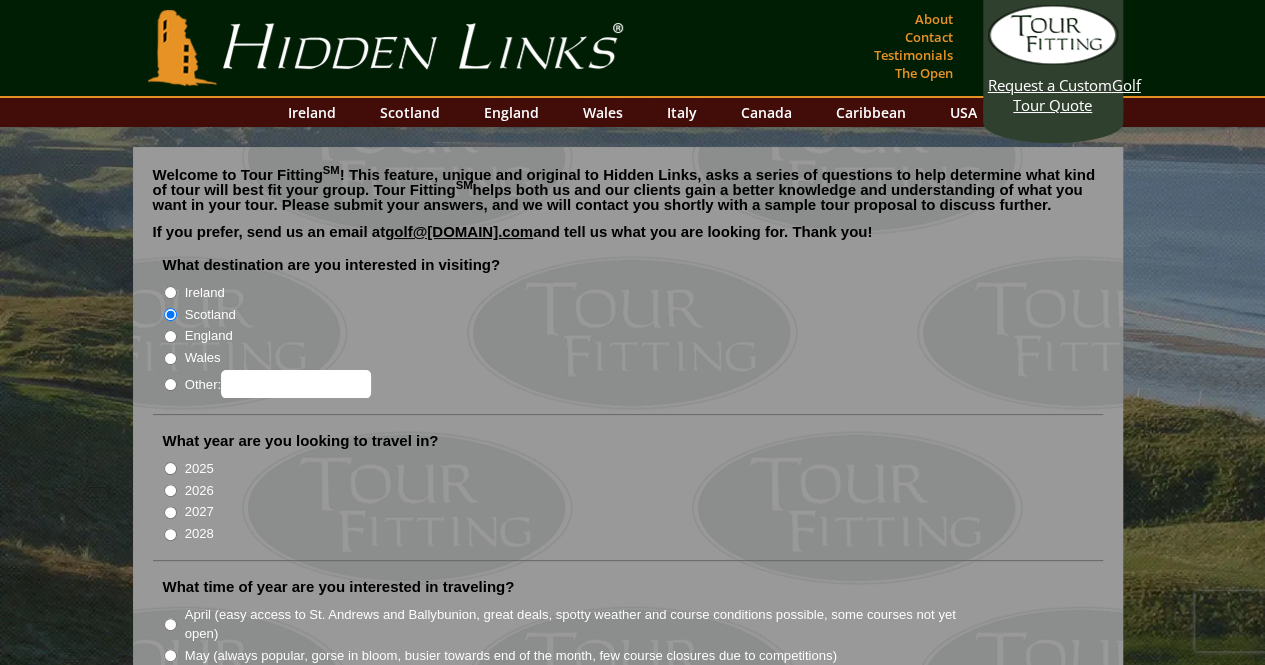 click on "2027" at bounding box center (170, 512) 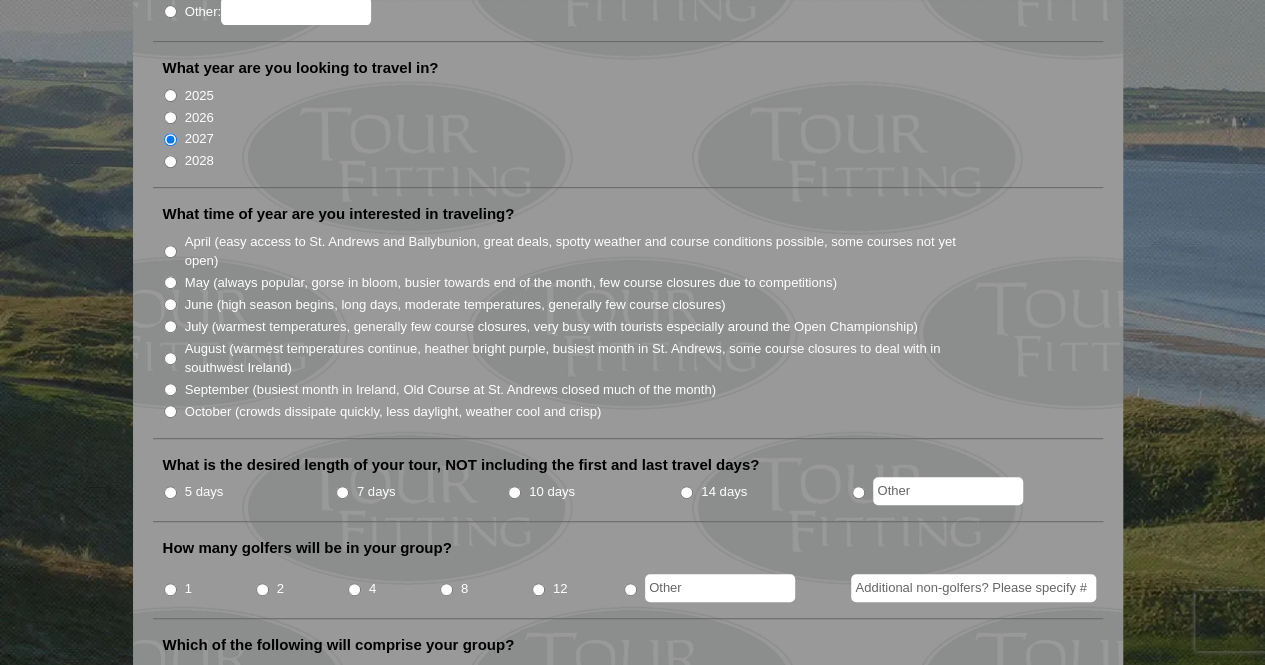 scroll, scrollTop: 413, scrollLeft: 0, axis: vertical 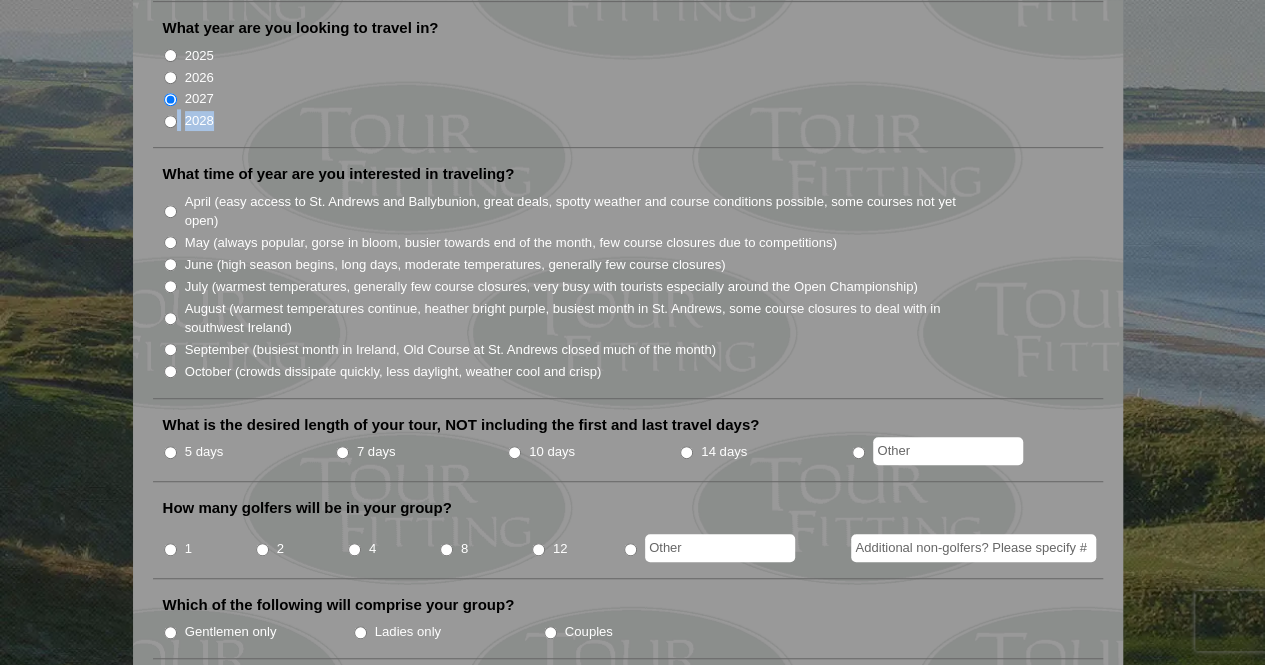 drag, startPoint x: 108, startPoint y: 134, endPoint x: 109, endPoint y: 160, distance: 26.019224 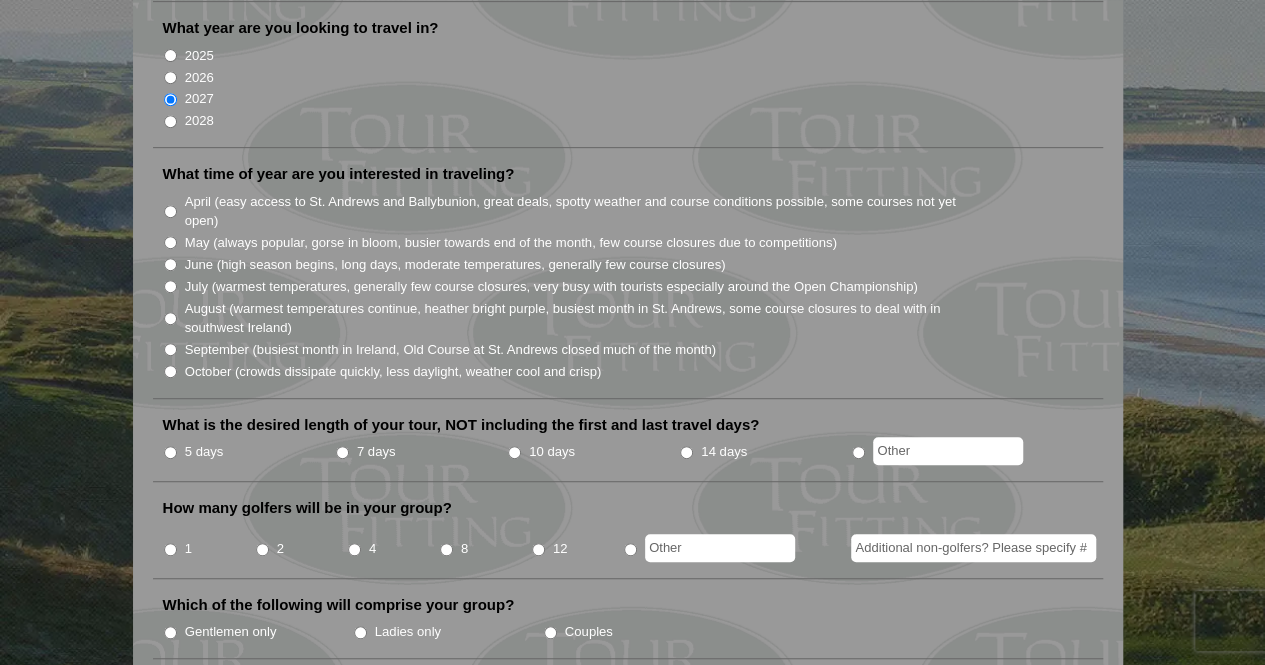 click on "Welcome to Tour Fitting SM ! This feature, unique and original to Hidden Links, asks a series of questions to help determine what kind of tour will best fit your group. Tour Fitting SM helps both us and our clients gain a better knowledge and understanding of what you want in your tour. Please submit your answers, and we will contact you shortly with a sample tour proposal to discuss further.
If you prefer, send us an email at  golf@[DOMAIN].com  and tell us what you are looking for. Thank you!" at bounding box center (632, 1200) 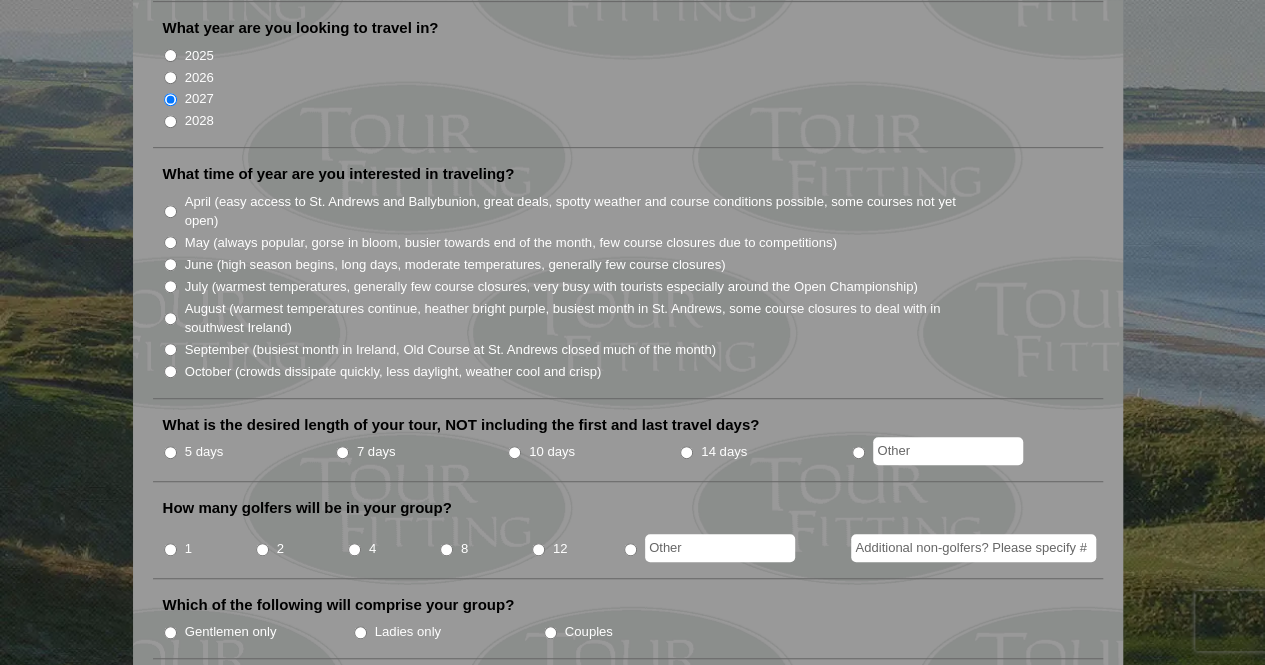 click on "2028" at bounding box center (170, 121) 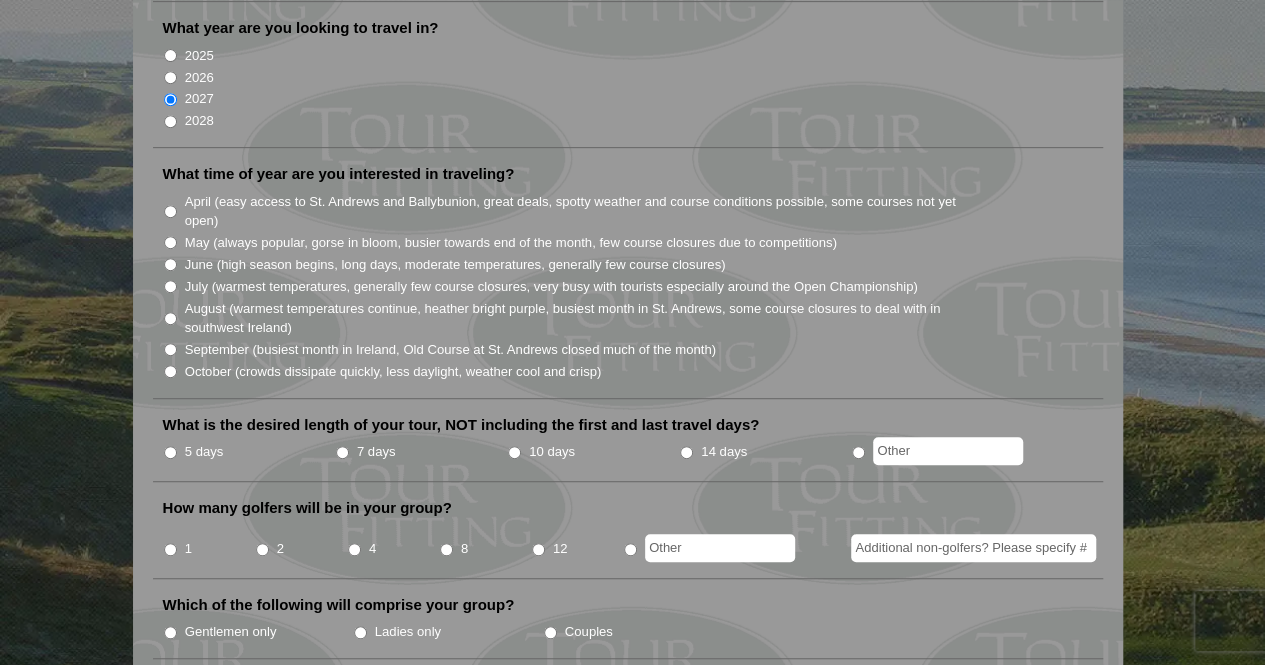 radio on "true" 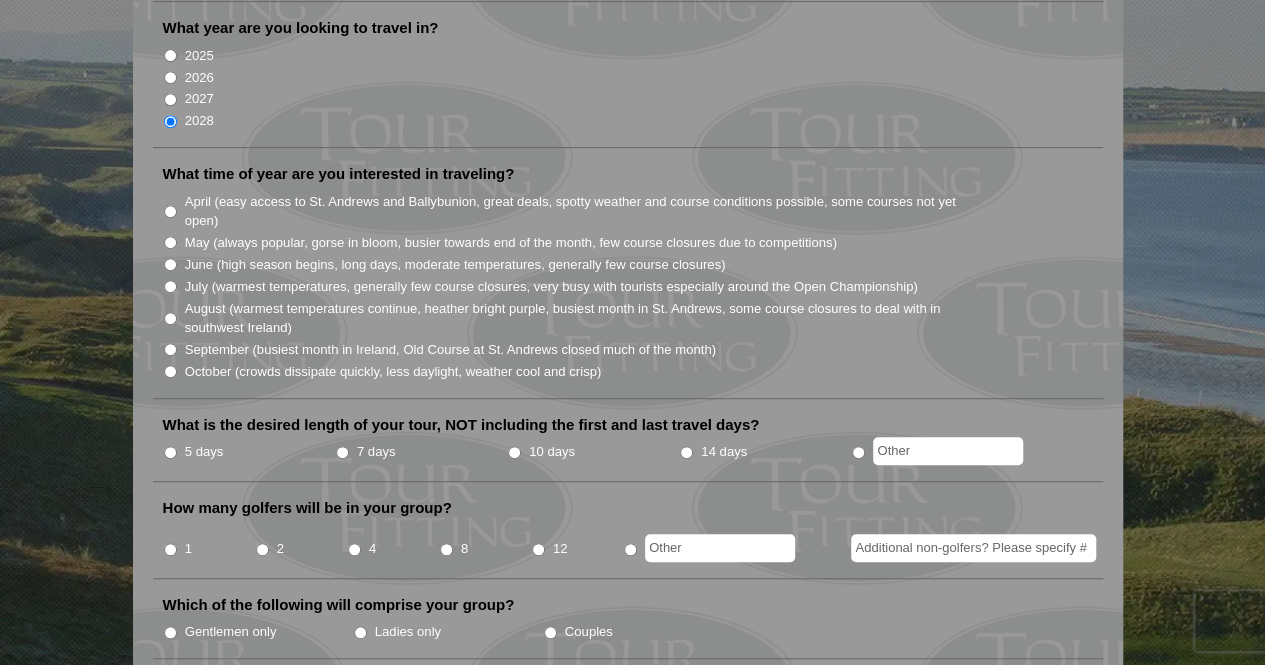 click on "July (warmest temperatures, generally few course closures, very busy with tourists especially around the Open Championship)" at bounding box center (170, 286) 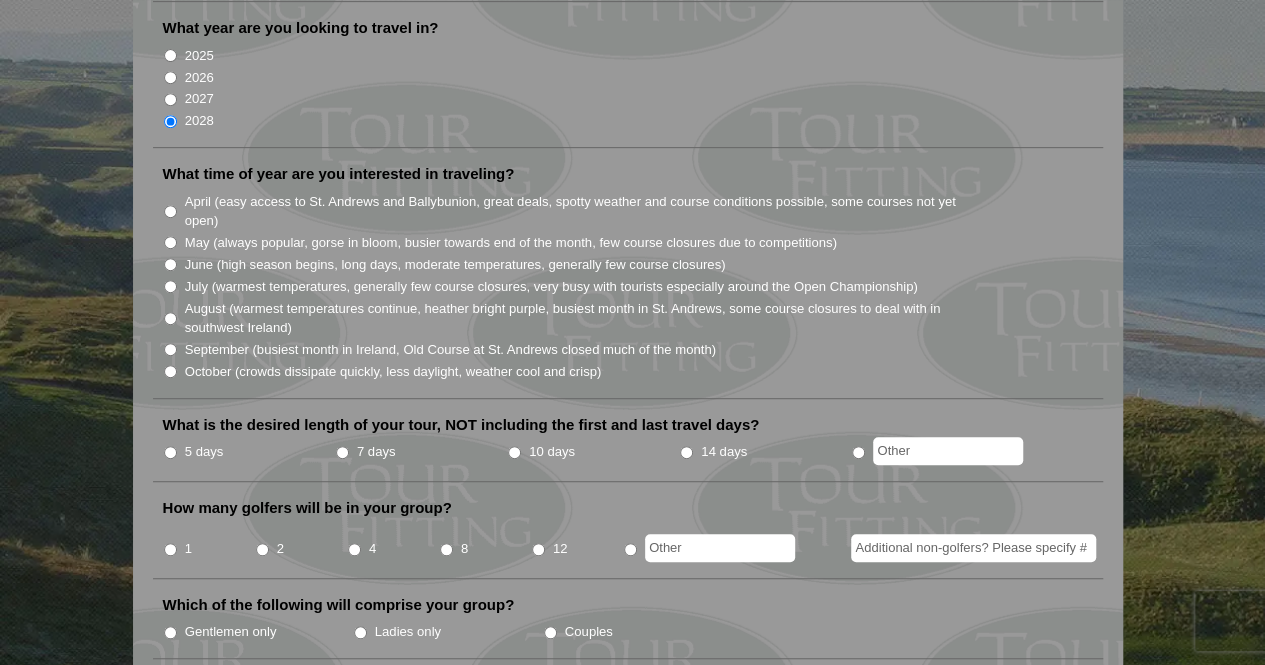 radio on "true" 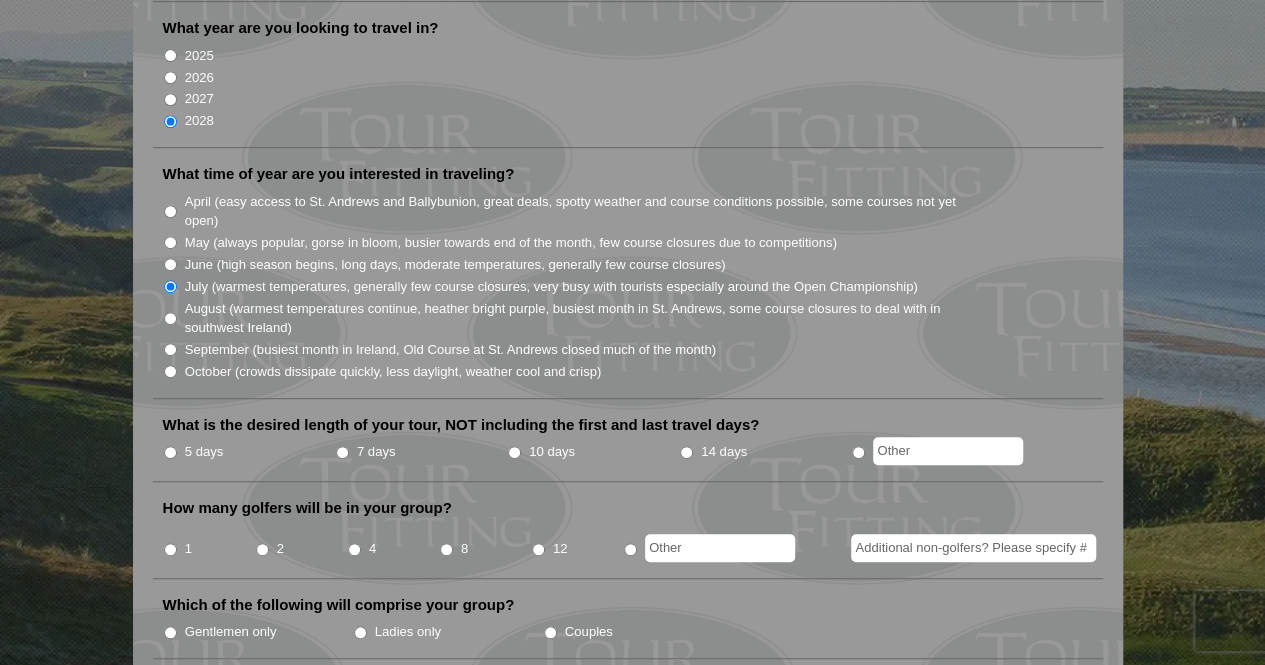 click on "10 days" at bounding box center (514, 452) 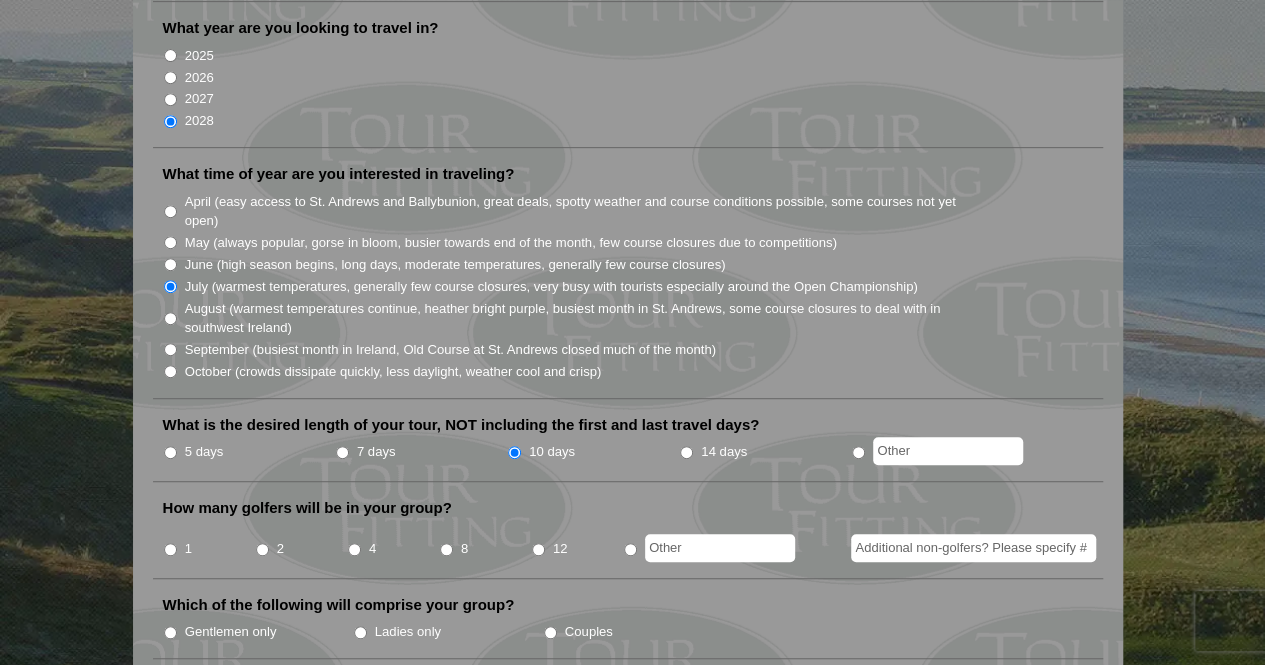 click on "2" at bounding box center (262, 549) 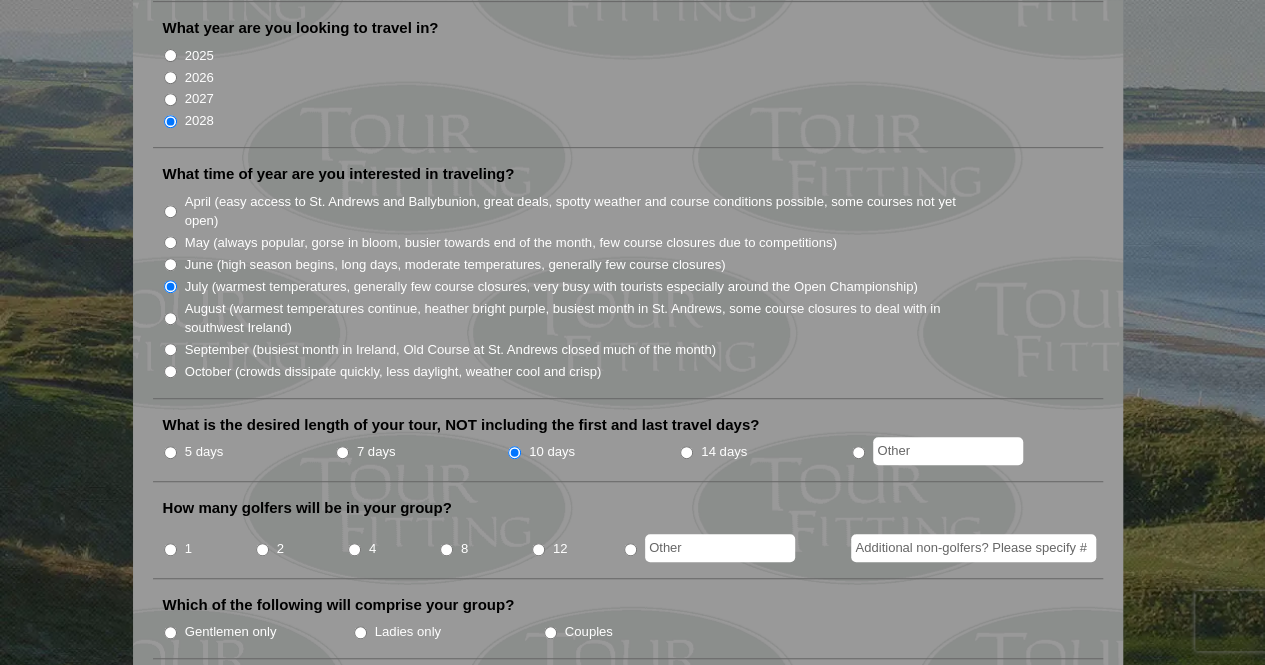 radio on "true" 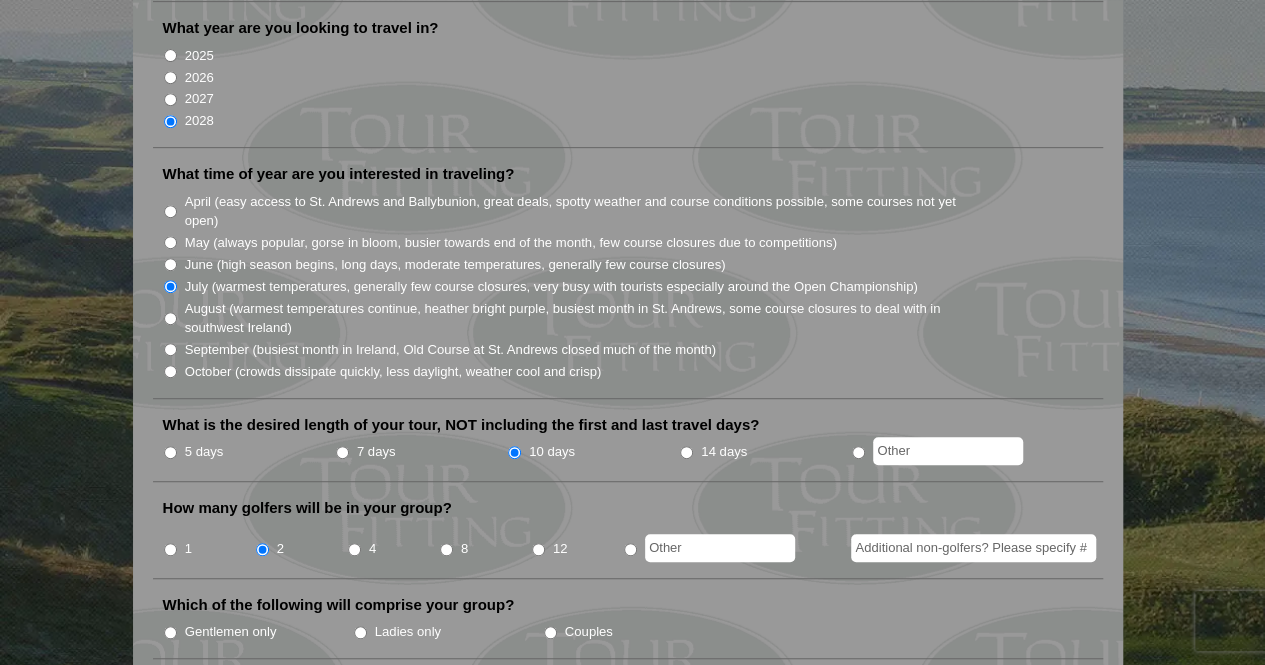 click on "Gentlemen only" at bounding box center [170, 632] 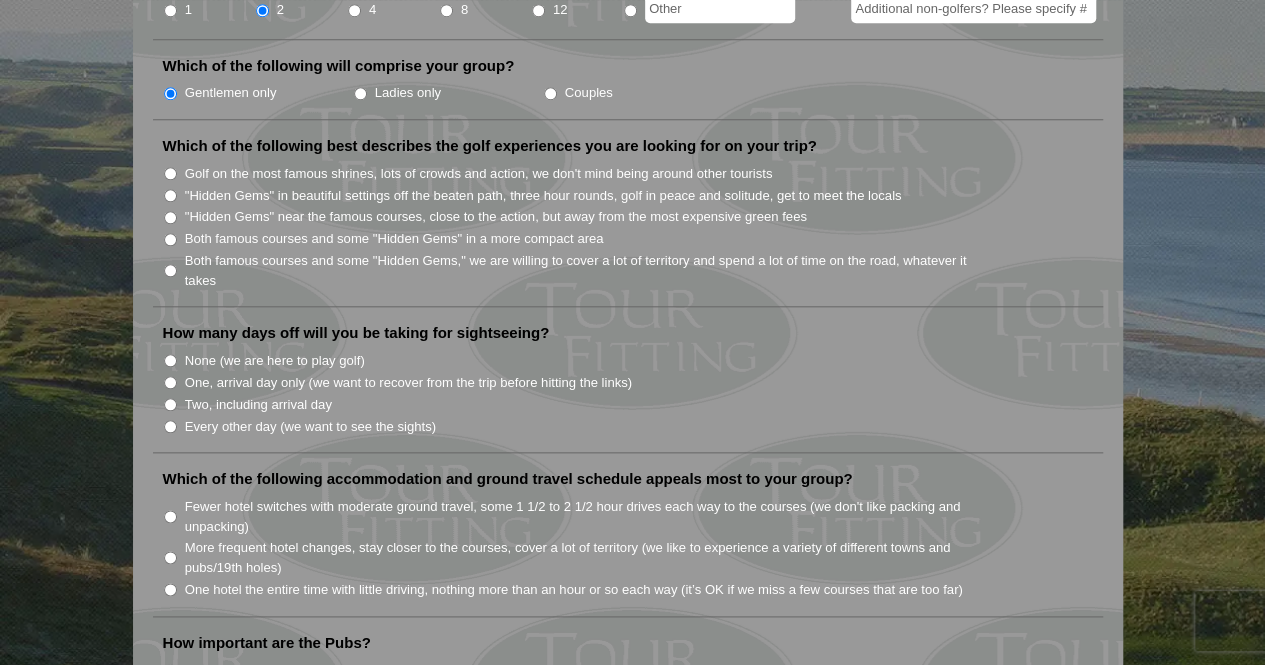 scroll, scrollTop: 973, scrollLeft: 0, axis: vertical 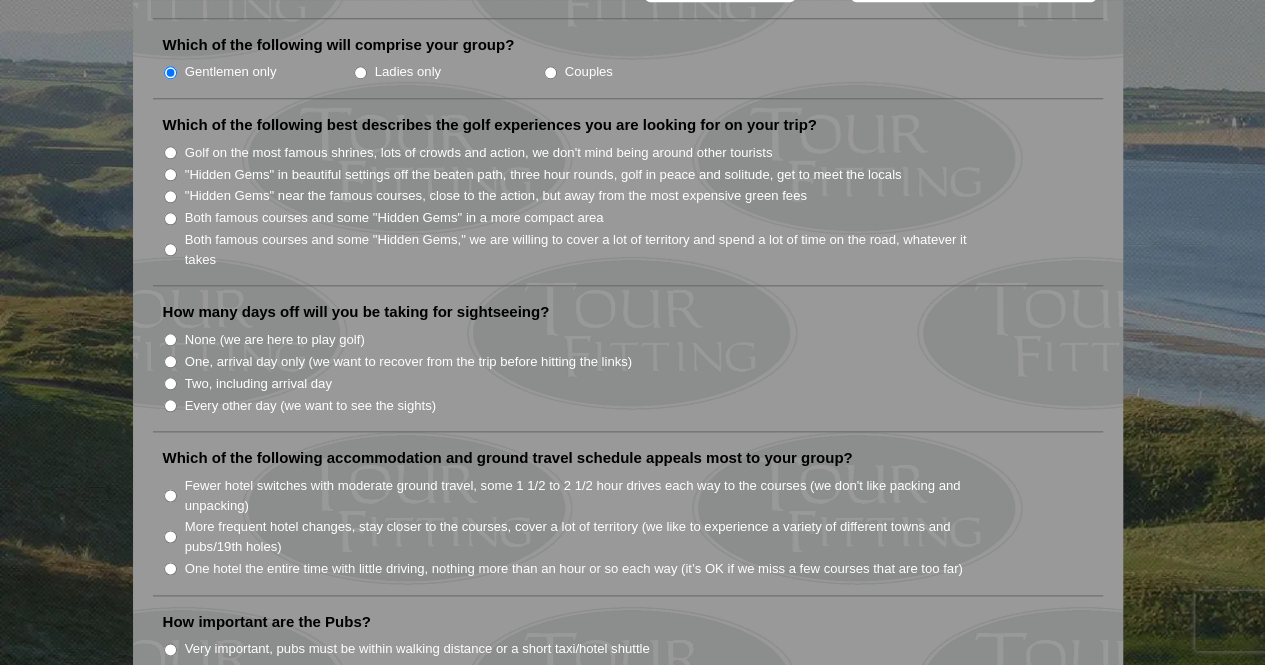 click on "Both famous courses and some "Hidden Gems," we are willing to cover a lot of territory and spend a lot of time on the road, whatever it takes" at bounding box center [170, 249] 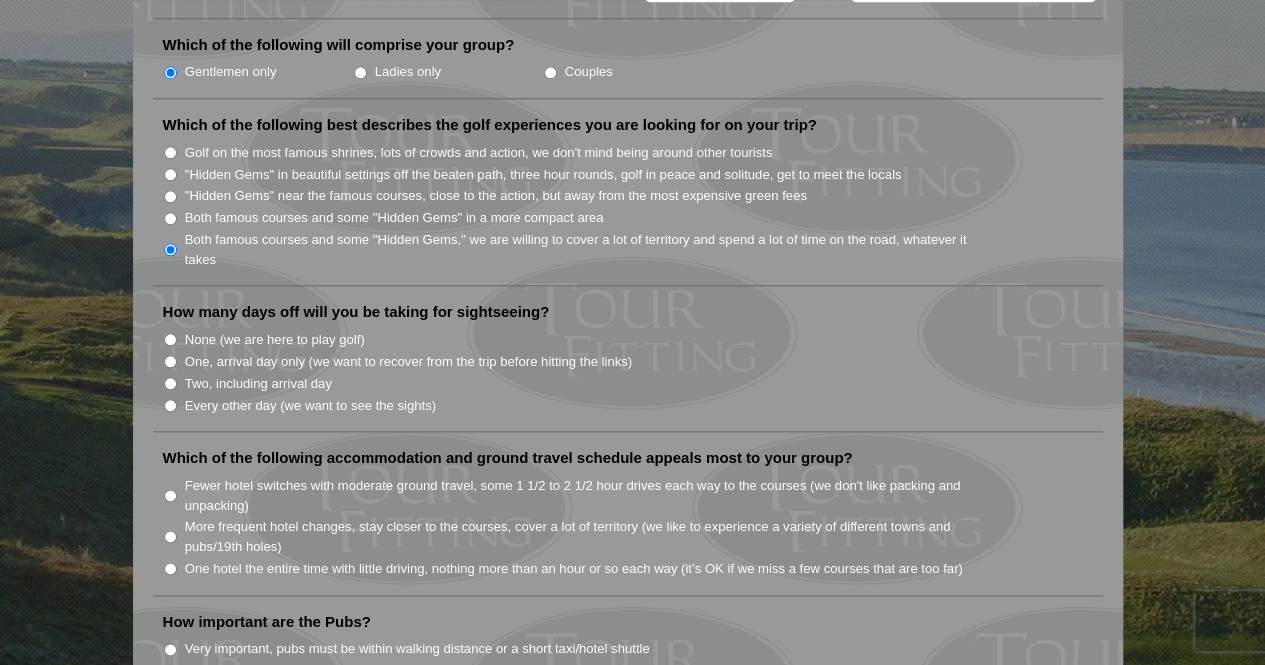 click on "Two, including arrival day" at bounding box center (170, 383) 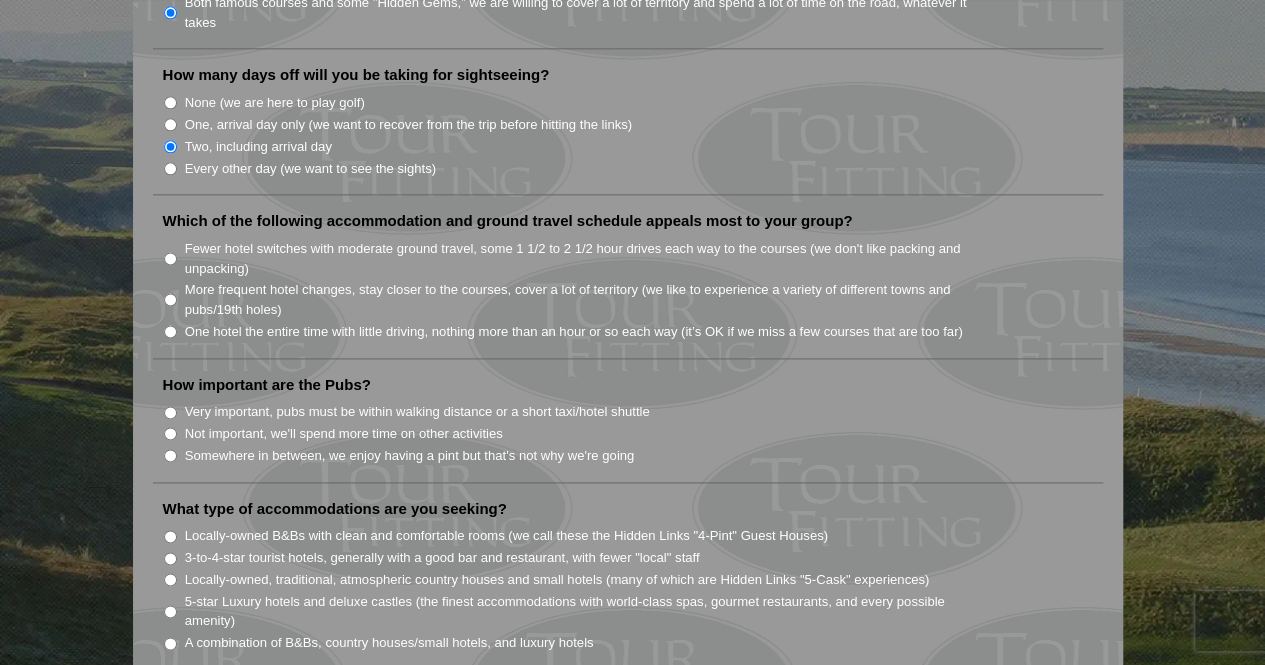 scroll, scrollTop: 1213, scrollLeft: 0, axis: vertical 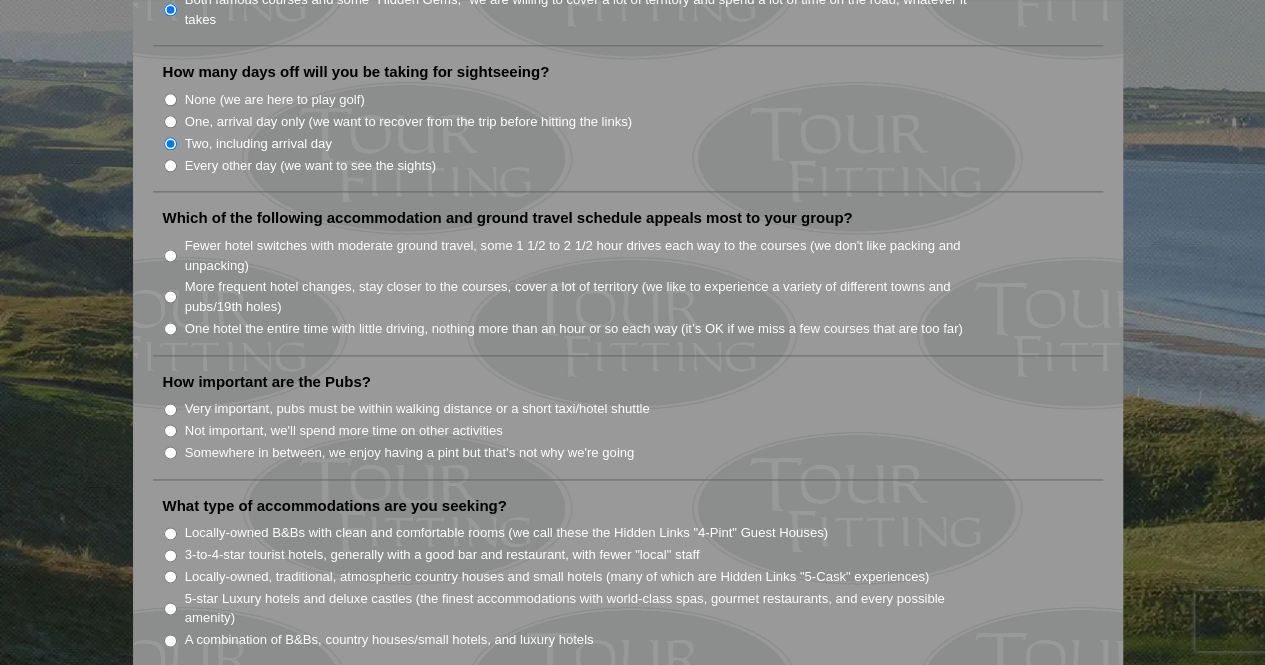 click on "Welcome to Tour Fitting SM ! This feature, unique and original to Hidden Links, asks a series of questions to help determine what kind of tour will best fit your group. Tour Fitting SM helps both us and our clients gain a better knowledge and understanding of what you want in your tour. Please submit your answers, and we will contact you shortly with a sample tour proposal to discuss further.
If you prefer, send us an email at  golf@[DOMAIN].com  and tell us what you are looking for. Thank you!
What destination are you interested in visiting?   Ireland Scotland England Wales" at bounding box center (628, 390) 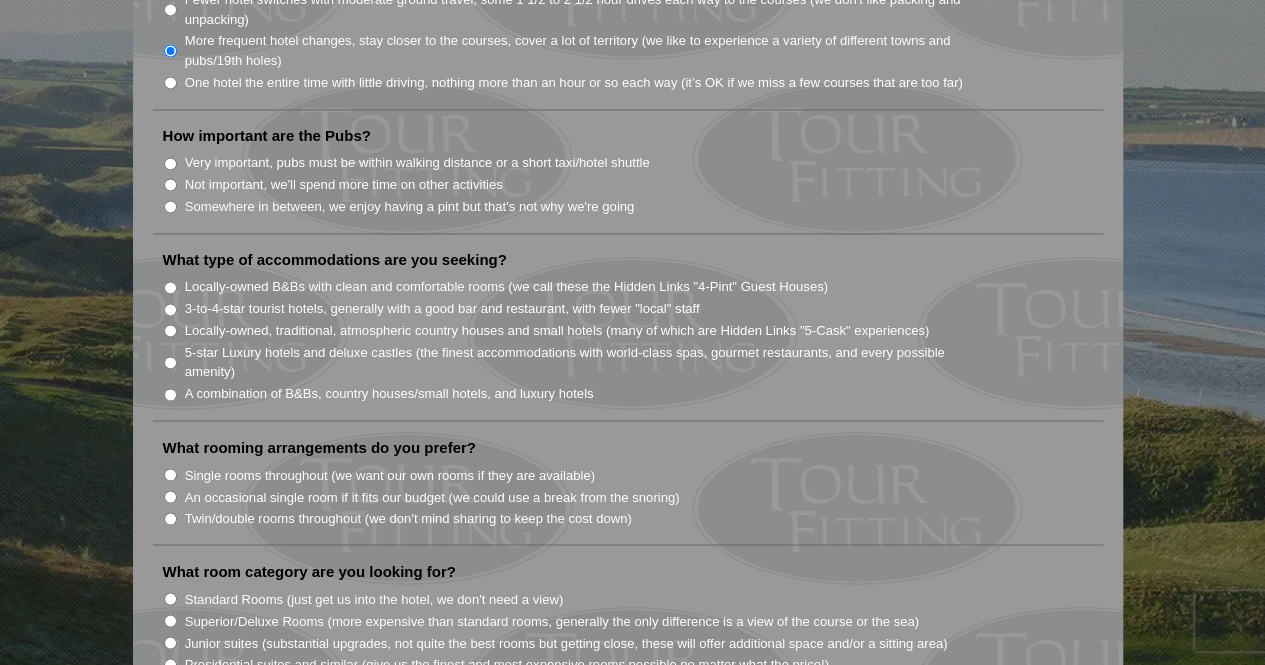 scroll, scrollTop: 1460, scrollLeft: 0, axis: vertical 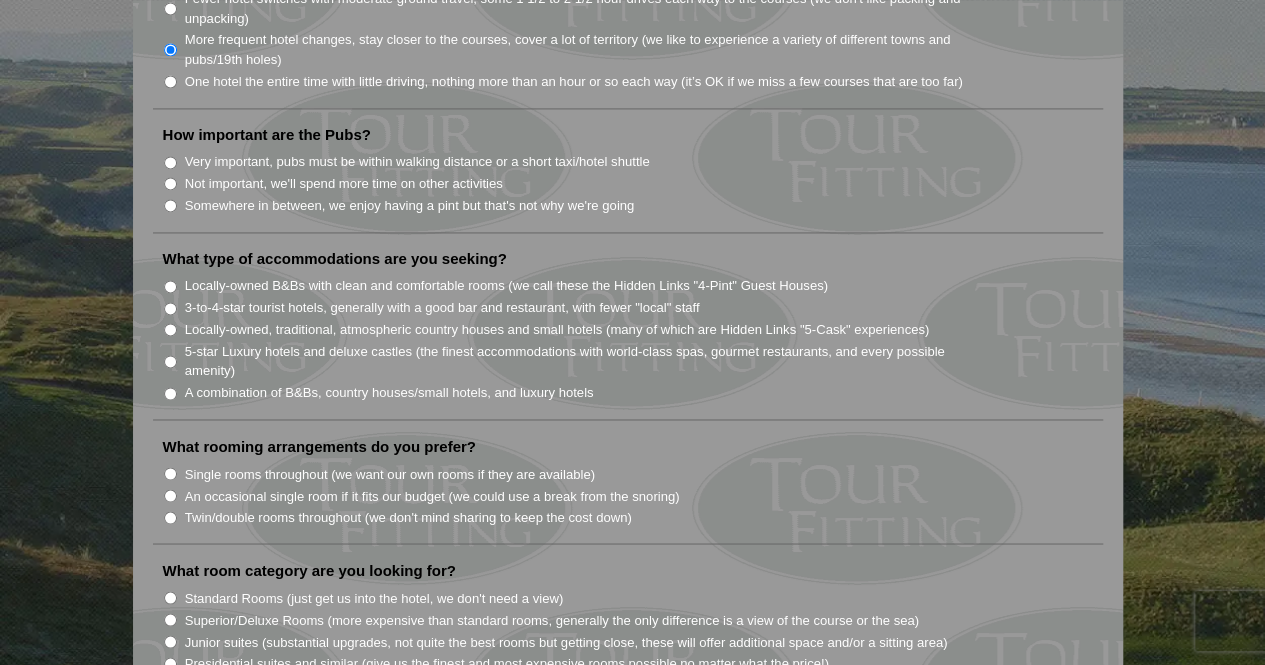 click on "Somewhere in between, we enjoy having a pint but that's not why we're going" at bounding box center (170, 205) 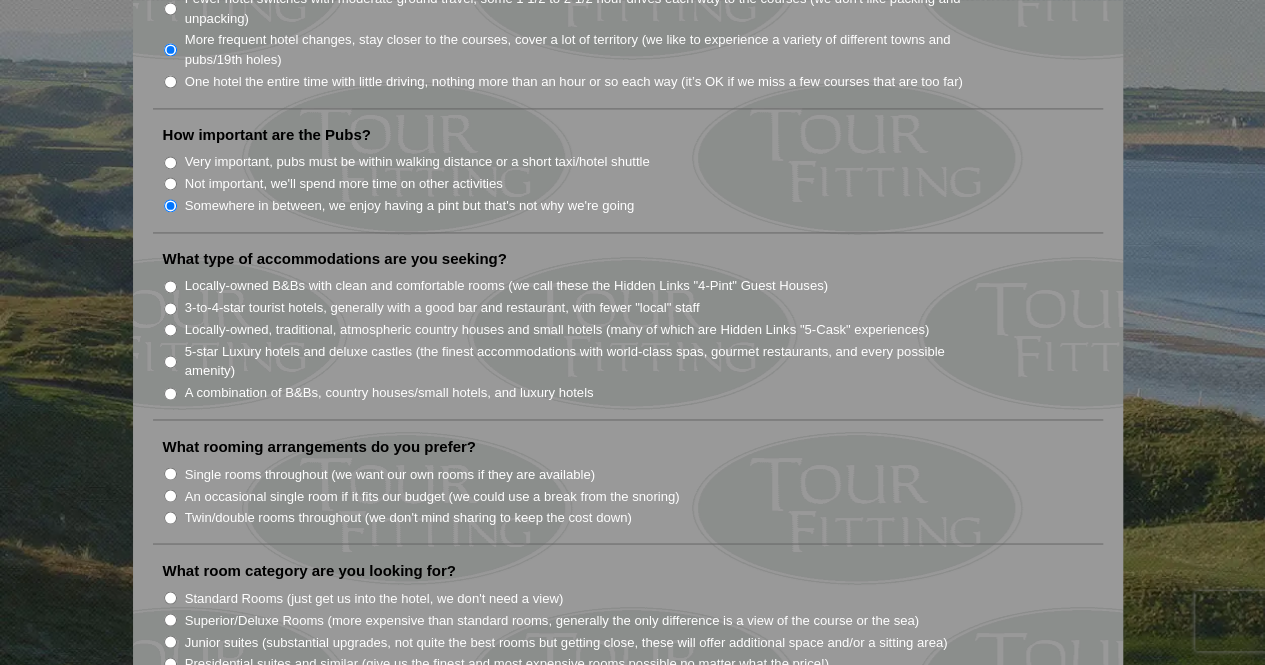 click on "Locally-owned, traditional, atmospheric country houses and small hotels (many of which are Hidden Links "5-Cask" experiences)" at bounding box center (170, 329) 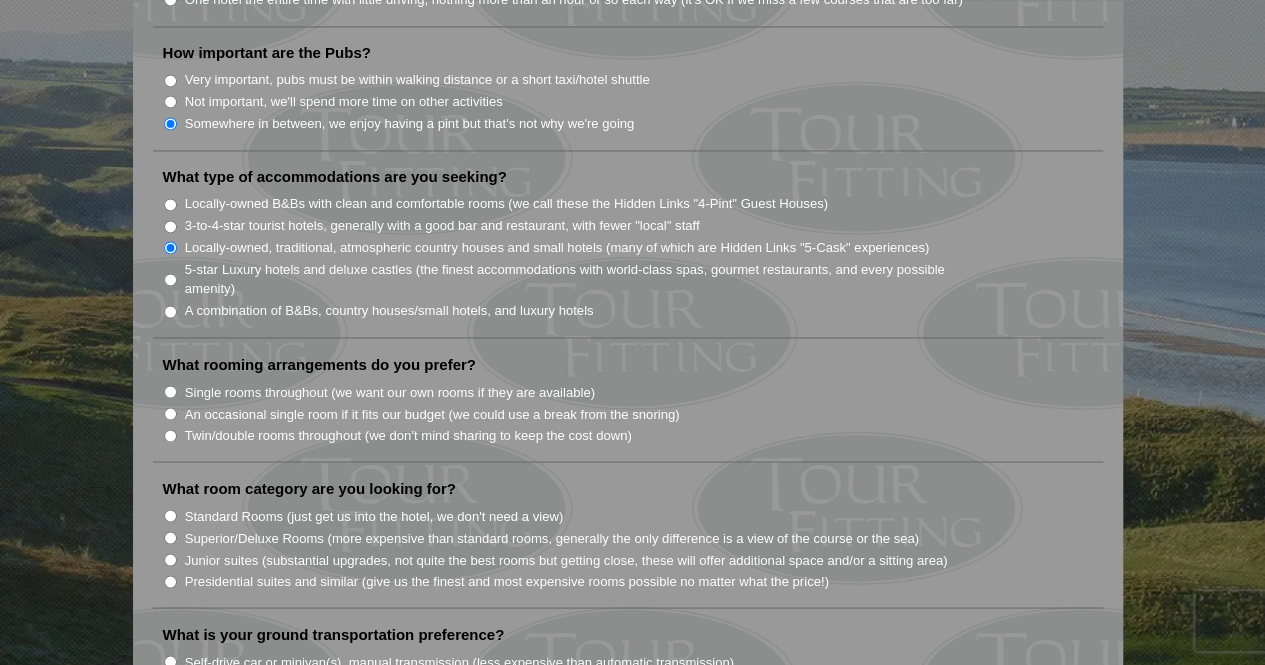 scroll, scrollTop: 1543, scrollLeft: 0, axis: vertical 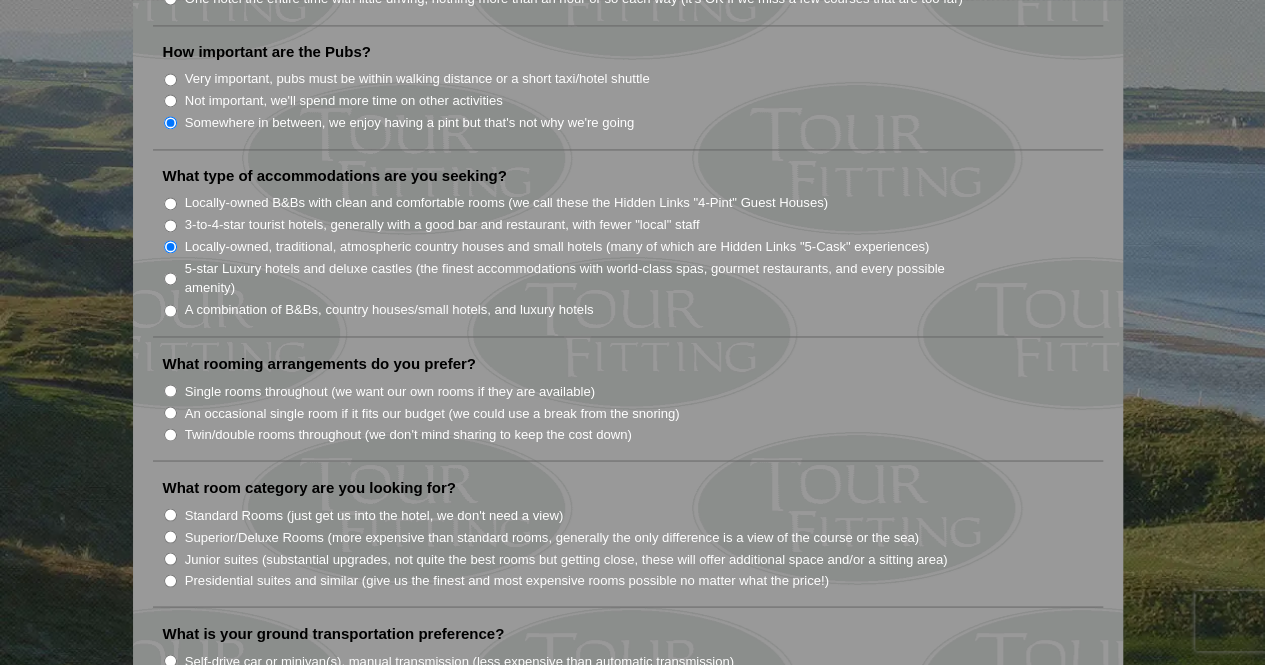 click on "Twin/double rooms throughout (we don't mind sharing to keep the cost down)" at bounding box center [170, 434] 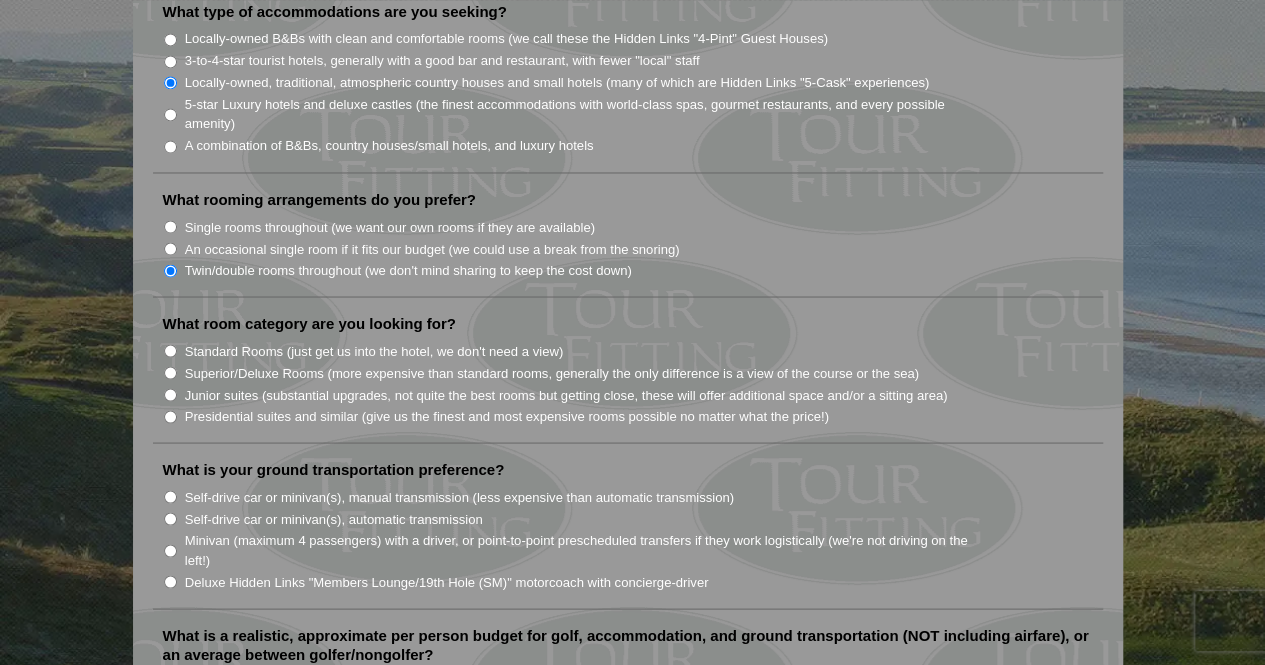 scroll, scrollTop: 1755, scrollLeft: 0, axis: vertical 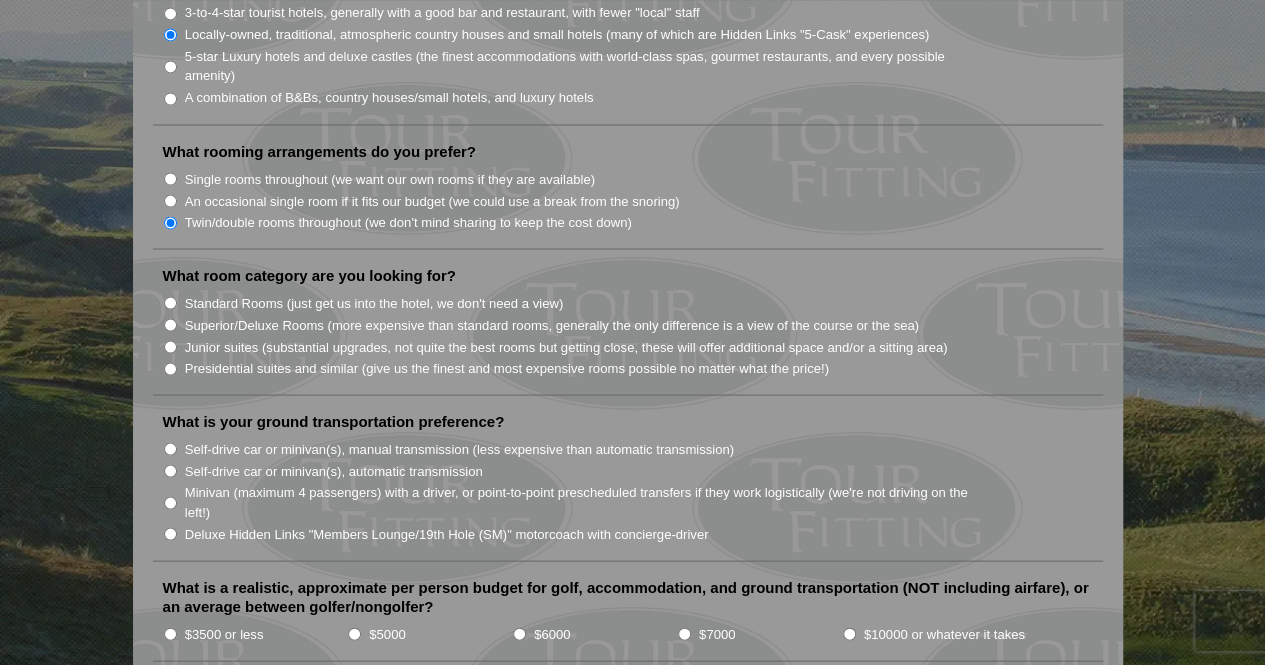 click on "Superior/Deluxe Rooms (more expensive than standard rooms, generally the only difference is a view of the course or the sea)" at bounding box center [170, 324] 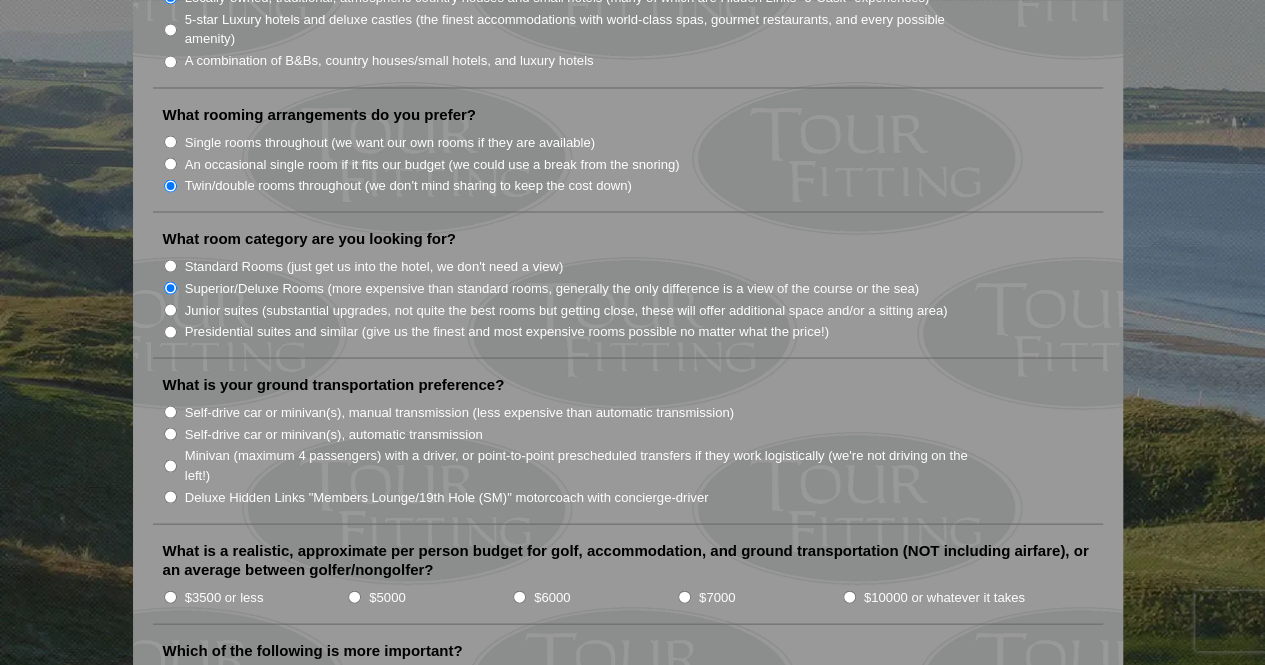 scroll, scrollTop: 1794, scrollLeft: 0, axis: vertical 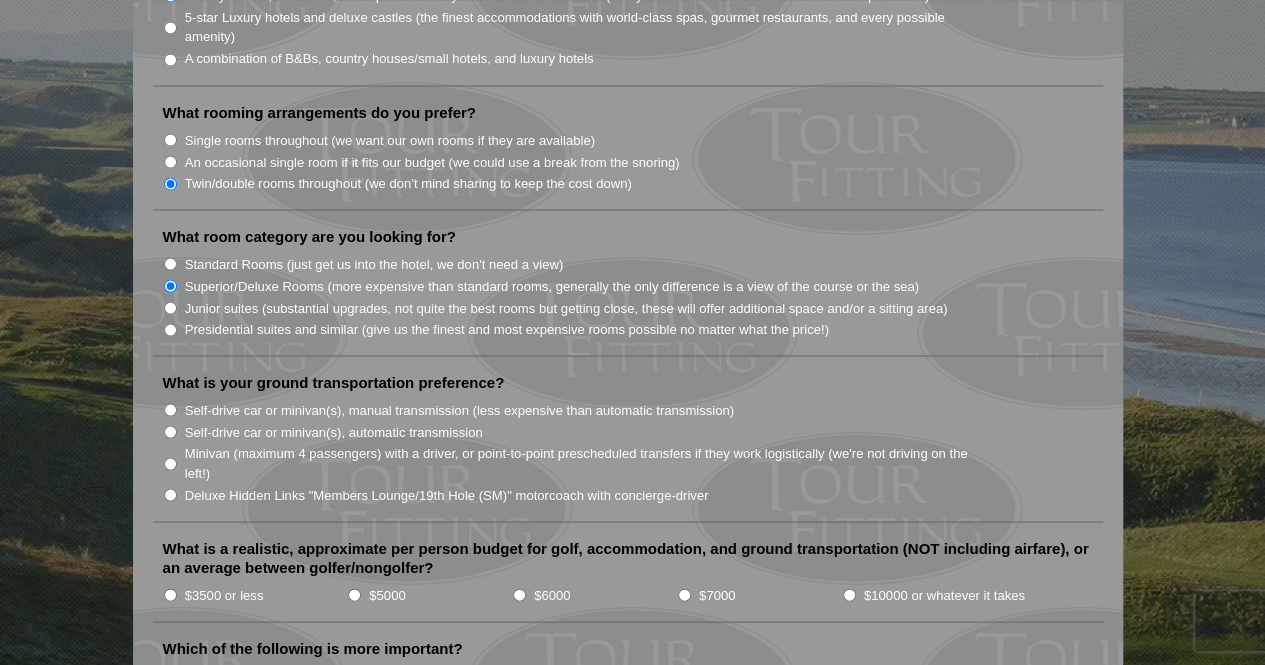click on "Minivan (maximum 4 passengers) with a driver, or point-to-point prescheduled transfers if they work logistically (we're not driving on the left!)" at bounding box center [170, 463] 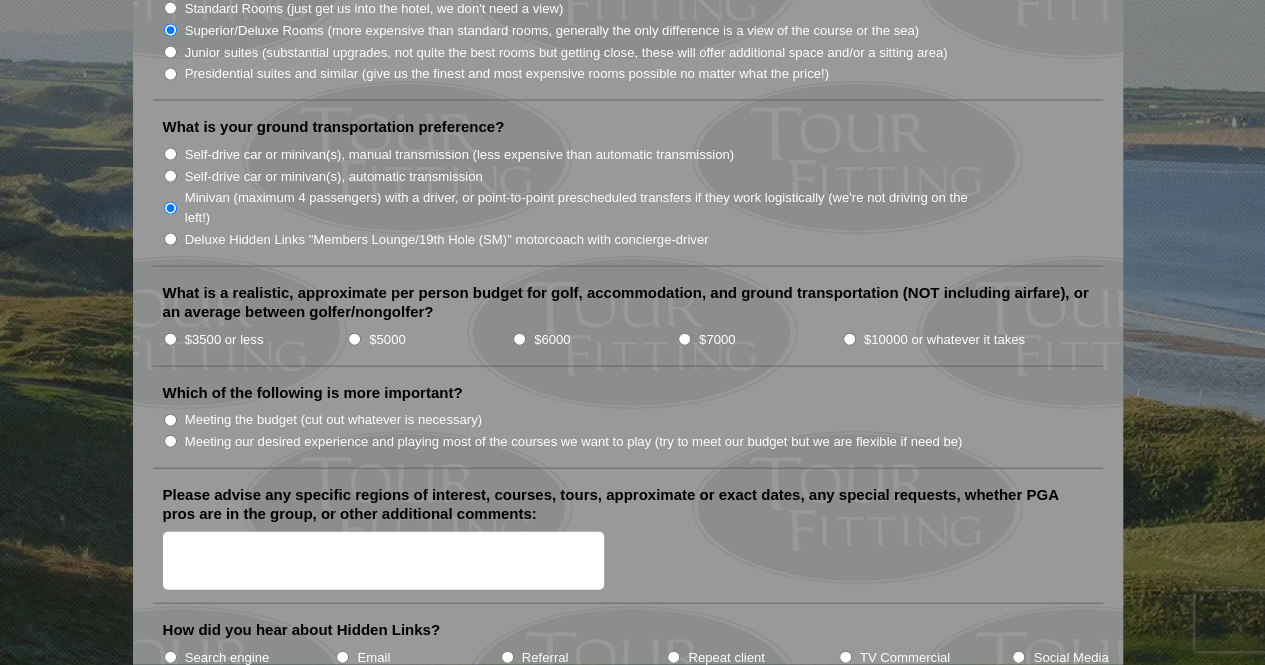 scroll, scrollTop: 2051, scrollLeft: 0, axis: vertical 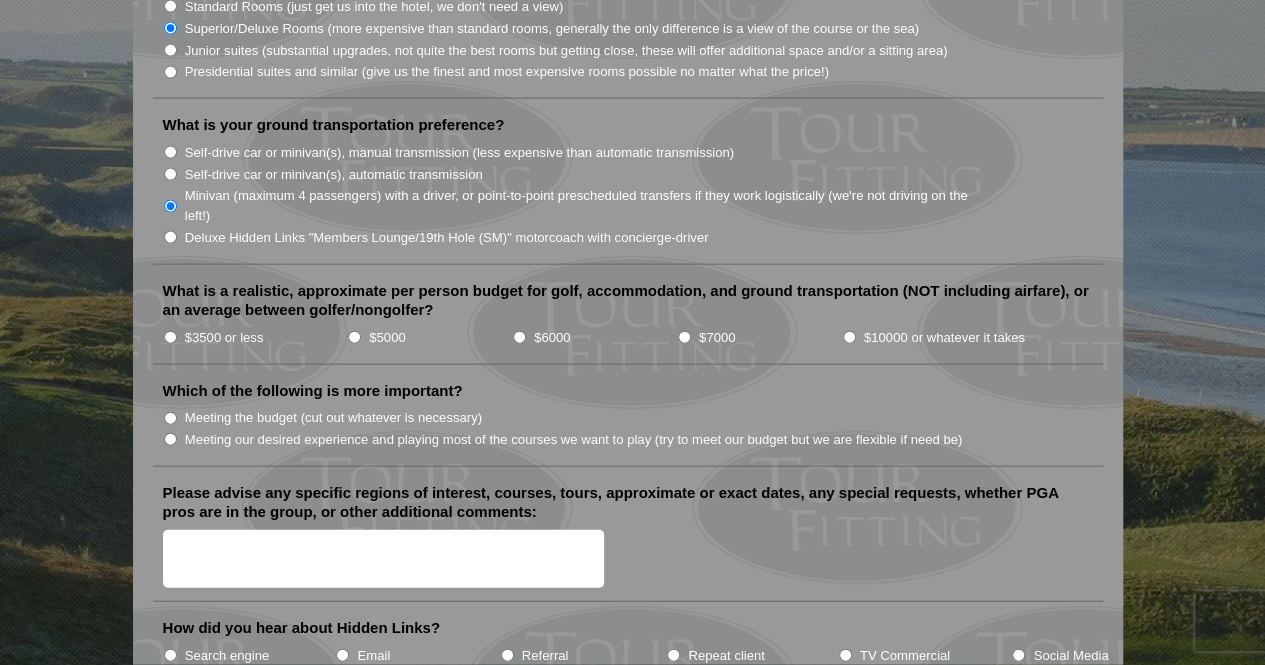 click on "What destination are you interested in visiting?
Ireland
Scotland
England
Wales" at bounding box center [628, -438] 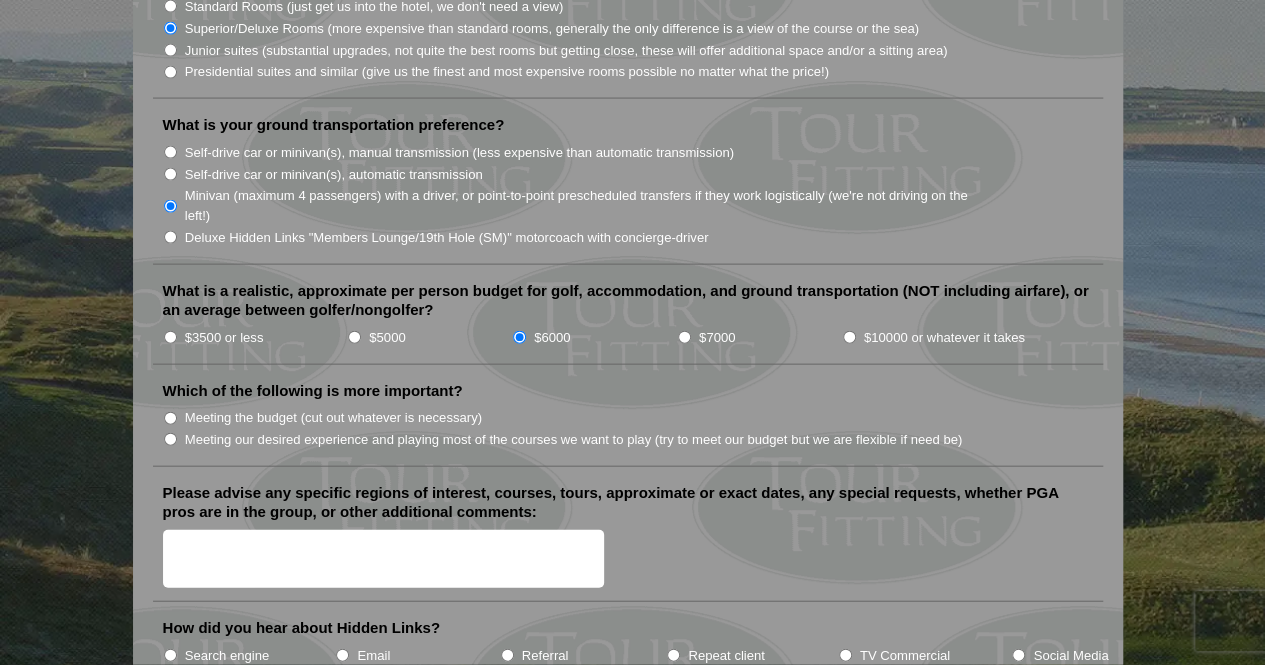 scroll, scrollTop: 2176, scrollLeft: 0, axis: vertical 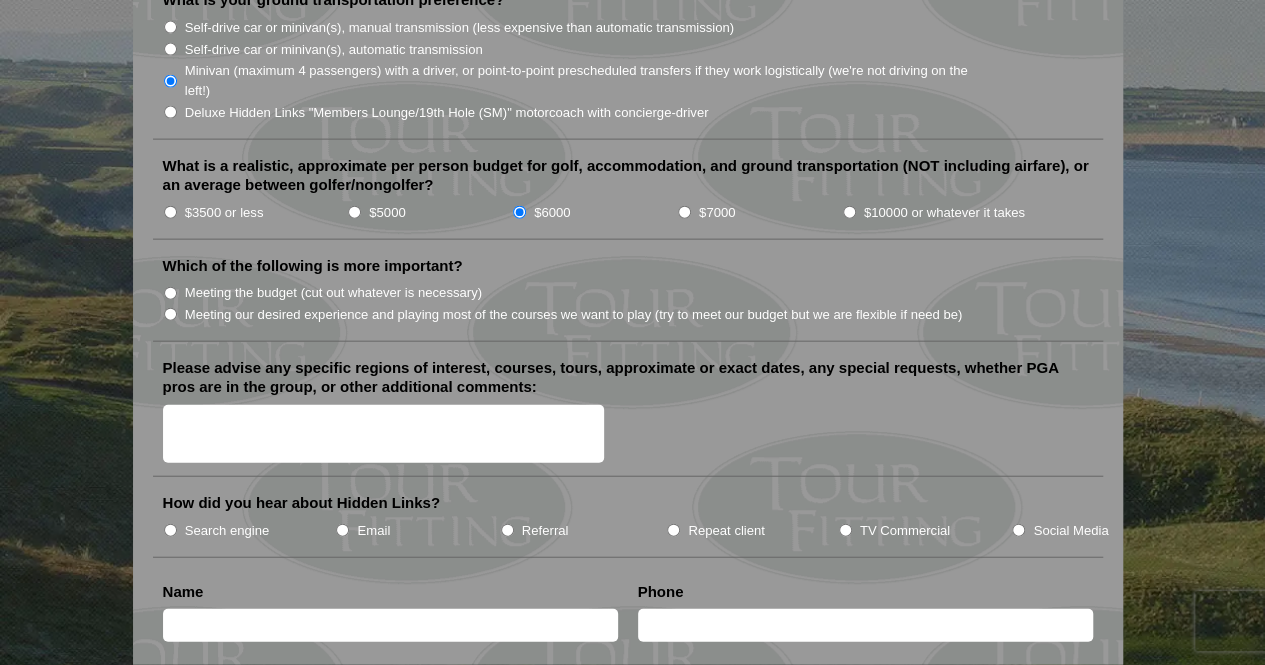 click on "Meeting our desired experience and playing most of the courses we want to play (try to meet our budget but we are flexible if need be)" at bounding box center [170, 314] 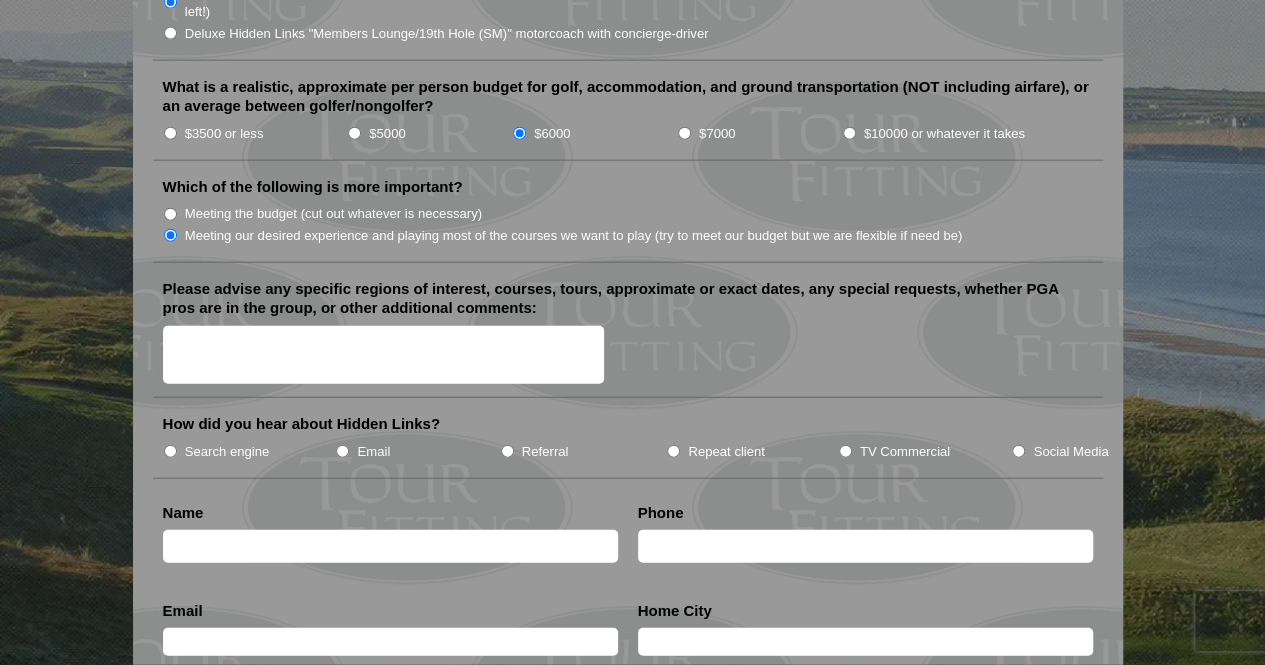 scroll, scrollTop: 2256, scrollLeft: 0, axis: vertical 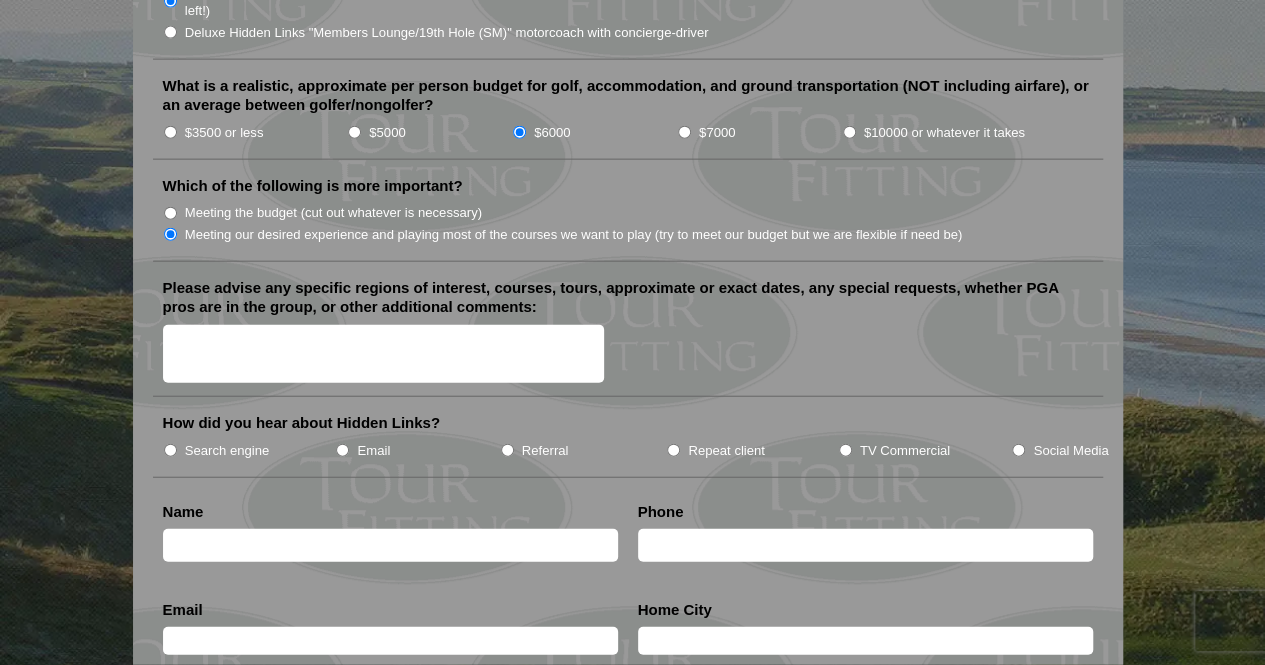 click on "Please advise any specific regions of interest, courses, tours, approximate or exact dates, any special requests, whether PGA pros are in the group, or other additional comments:" at bounding box center (384, 354) 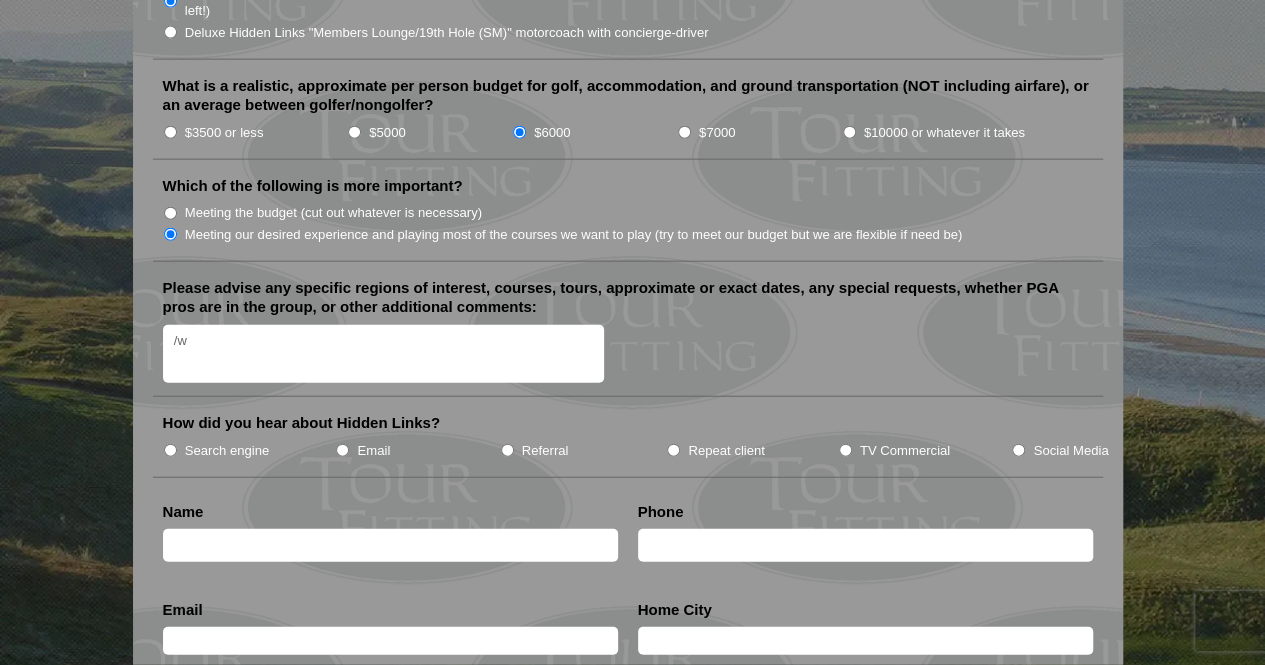 type on "/" 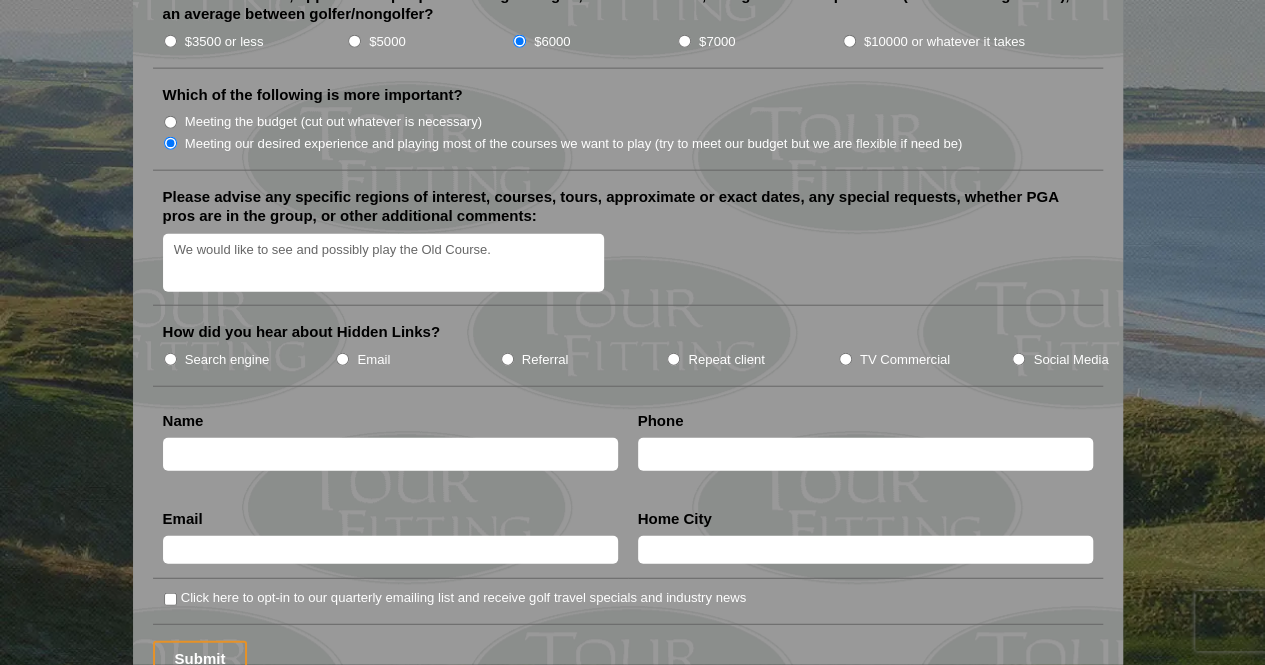 scroll, scrollTop: 2350, scrollLeft: 0, axis: vertical 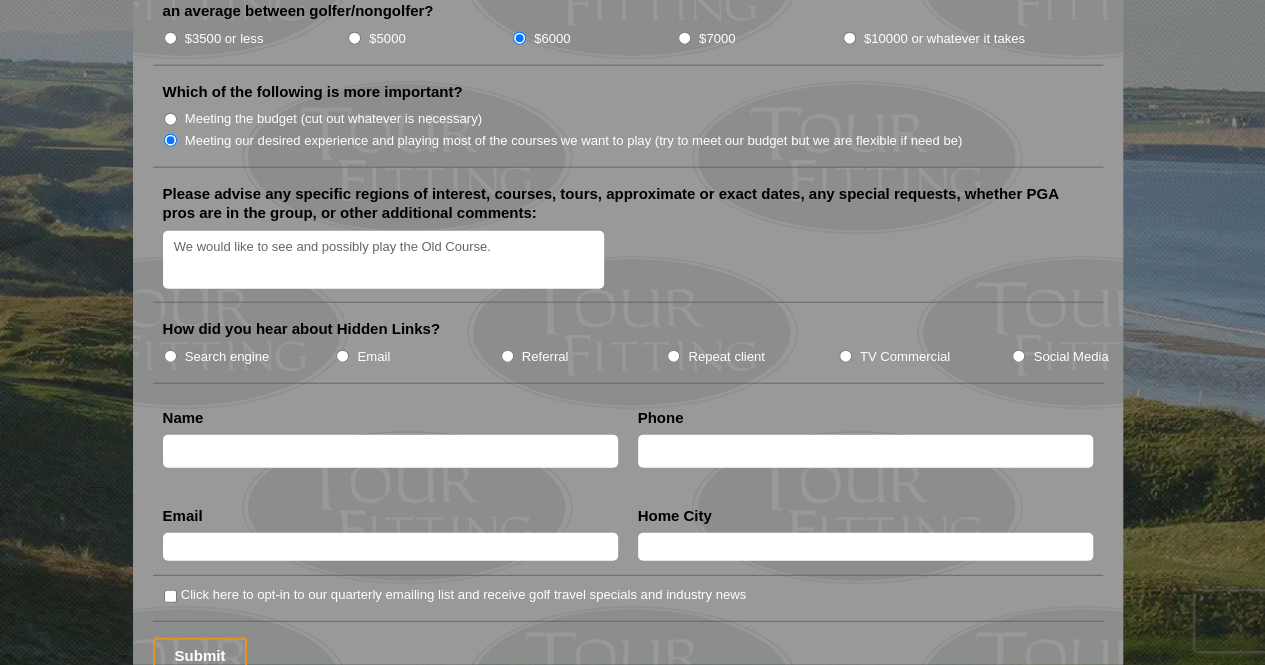 type on "We would like to see and possibly play the Old Course." 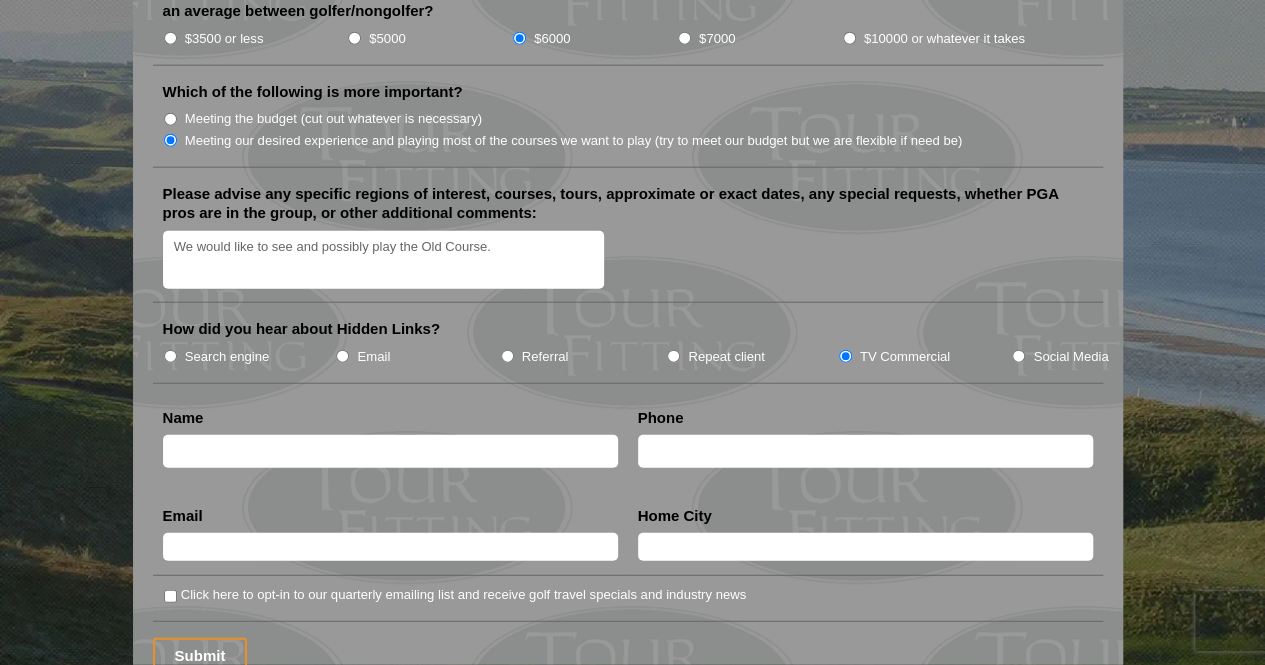 click on "TV Commercial" at bounding box center (845, 356) 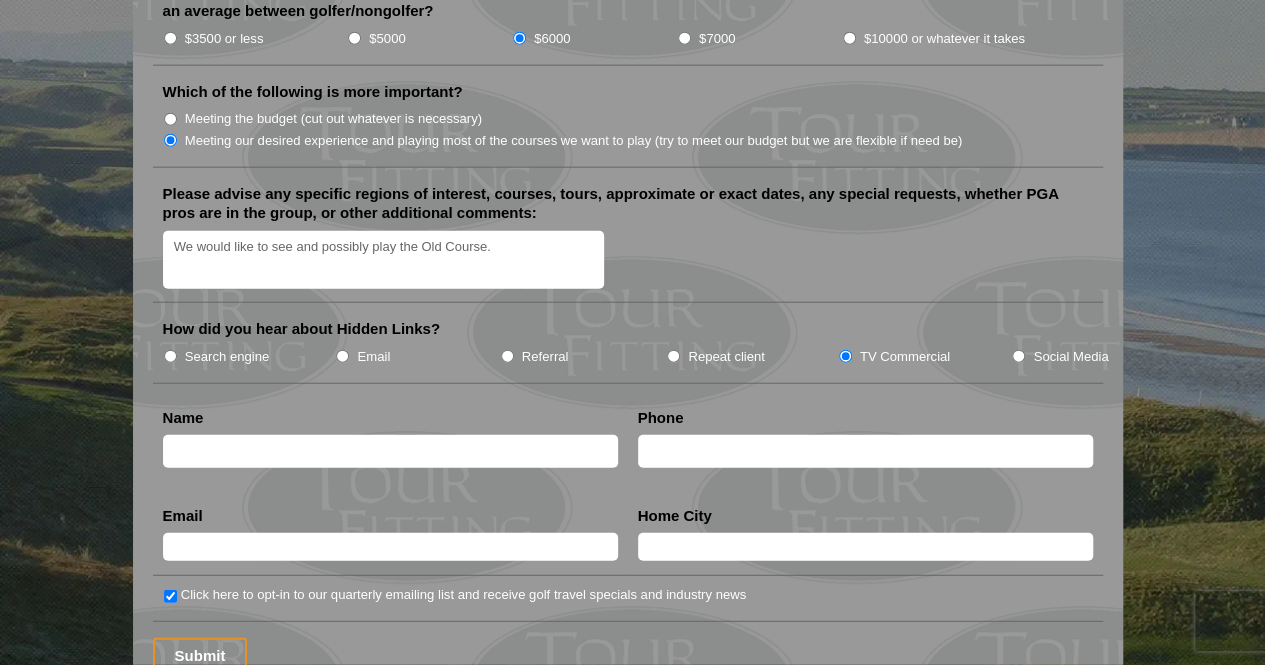 click on "We would like to see and possibly play the Old Course." at bounding box center (384, 260) 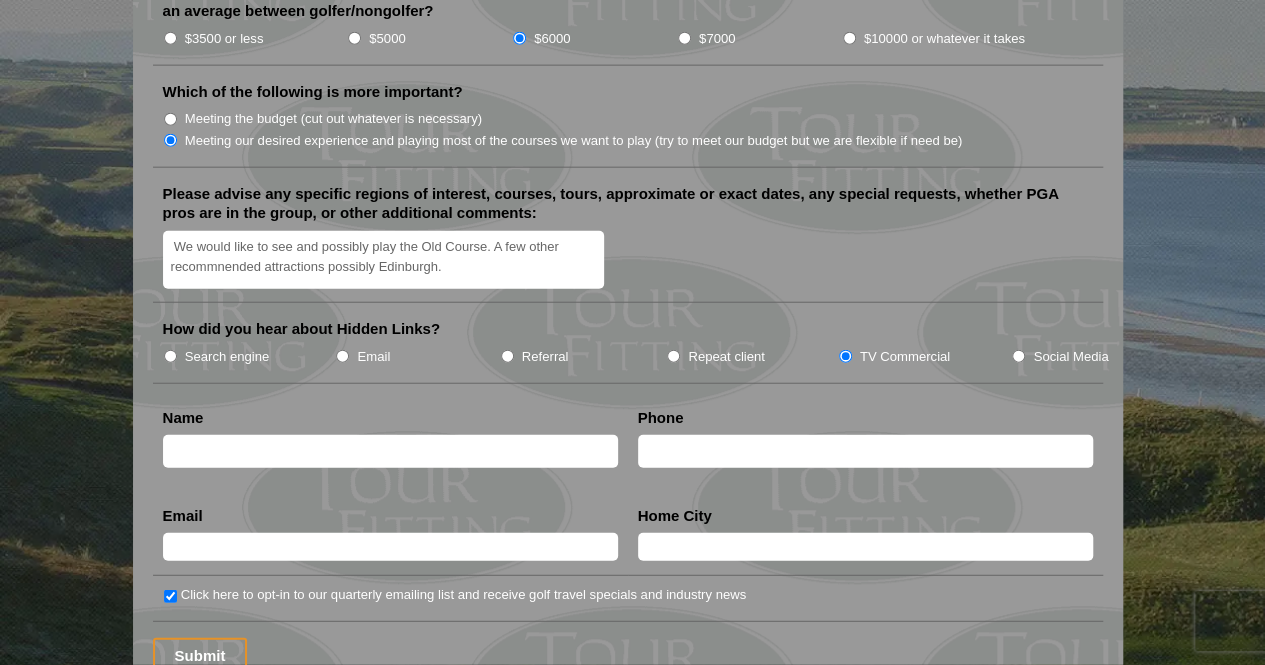 scroll, scrollTop: 2545, scrollLeft: 0, axis: vertical 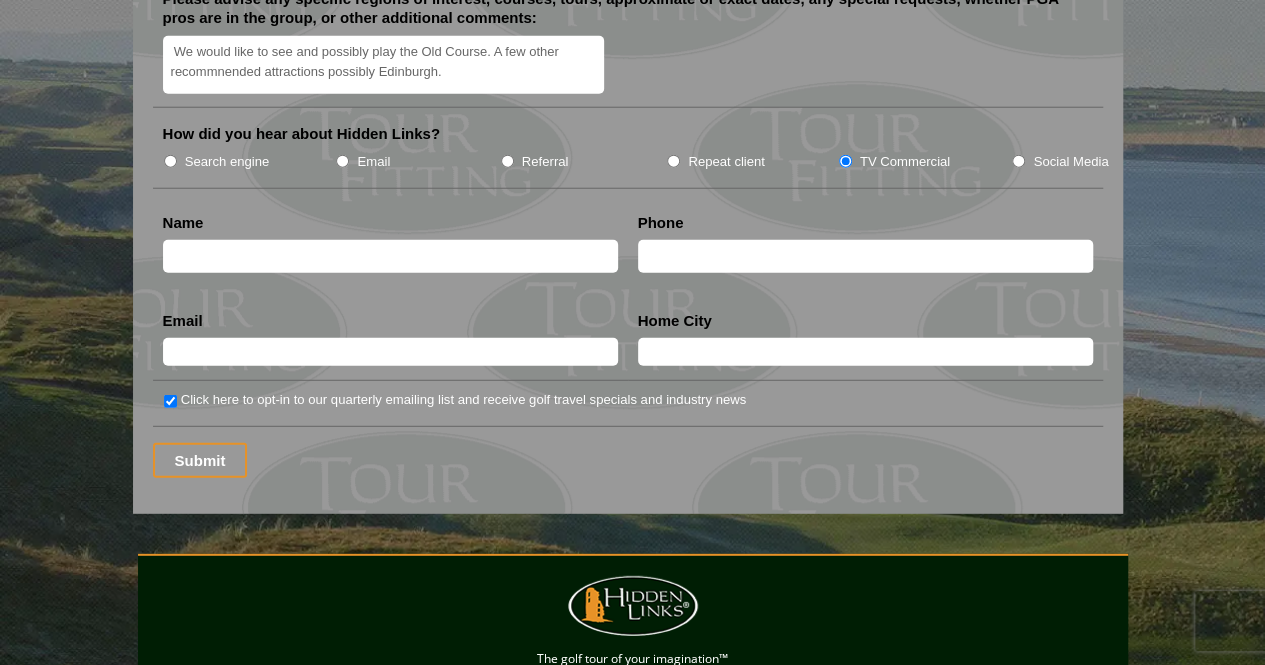 type on "We would like to see and possibly play the Old Course. A few other recommnended attractions possibly Edinburgh." 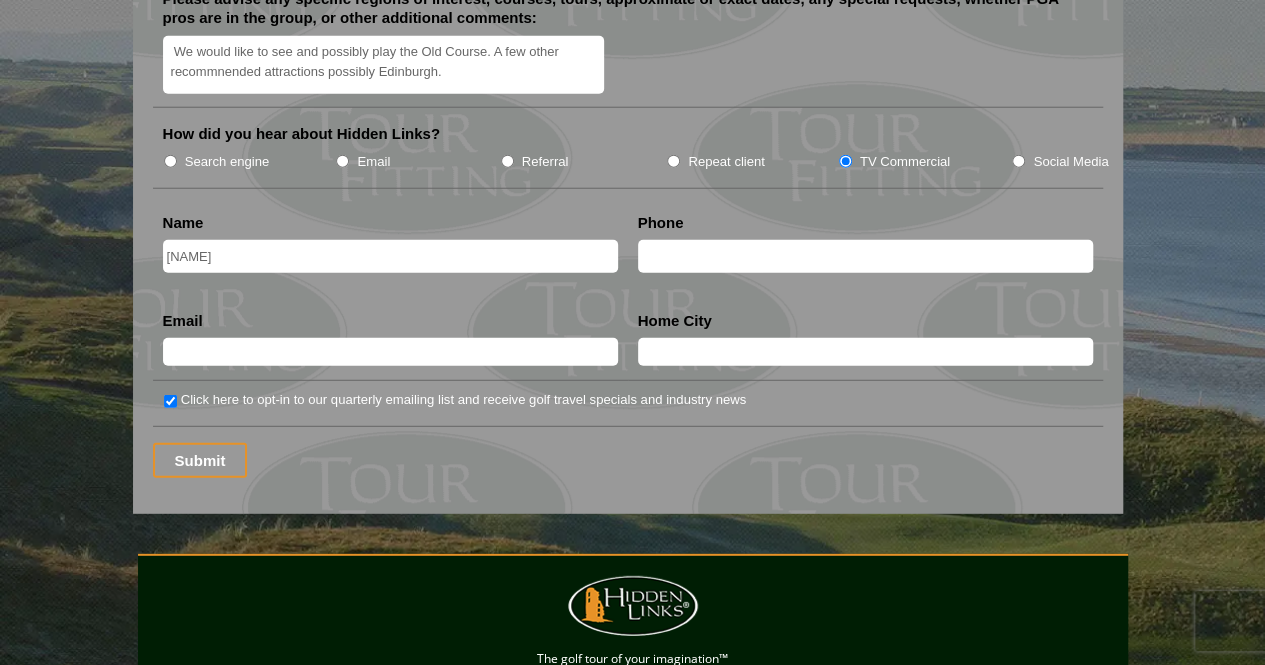 type on "[NAME]" 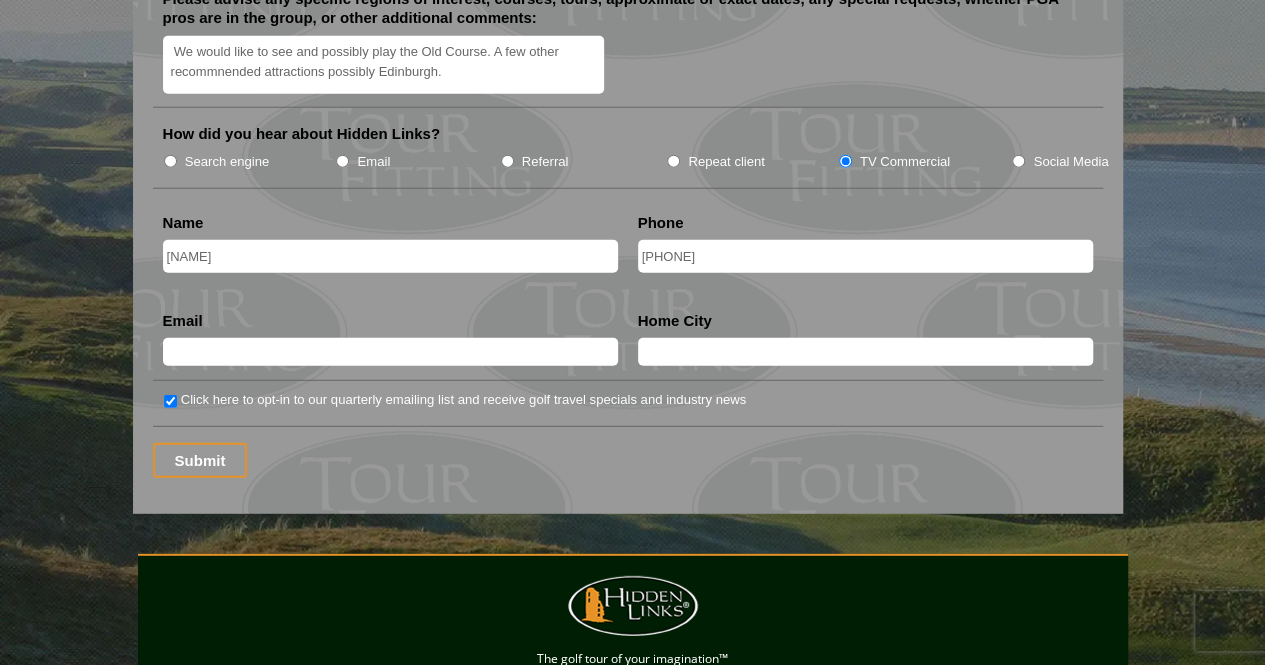 click on "[PHONE]" at bounding box center [865, 256] 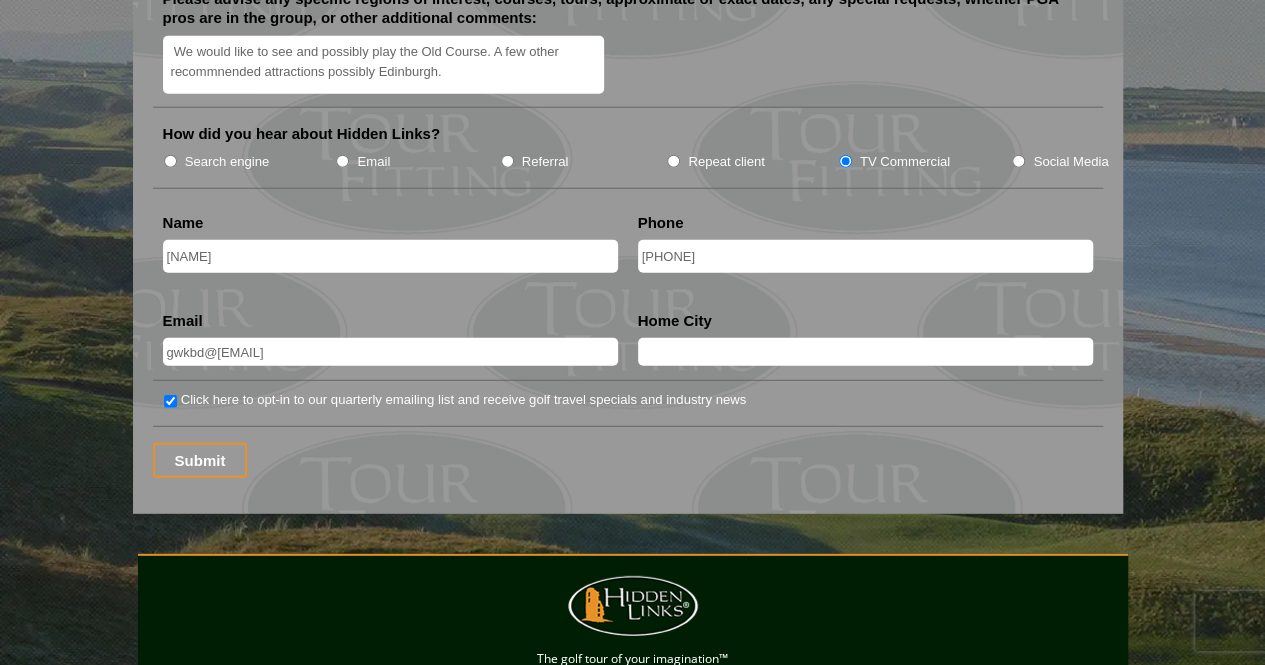 type on "gwkbd@[EMAIL]" 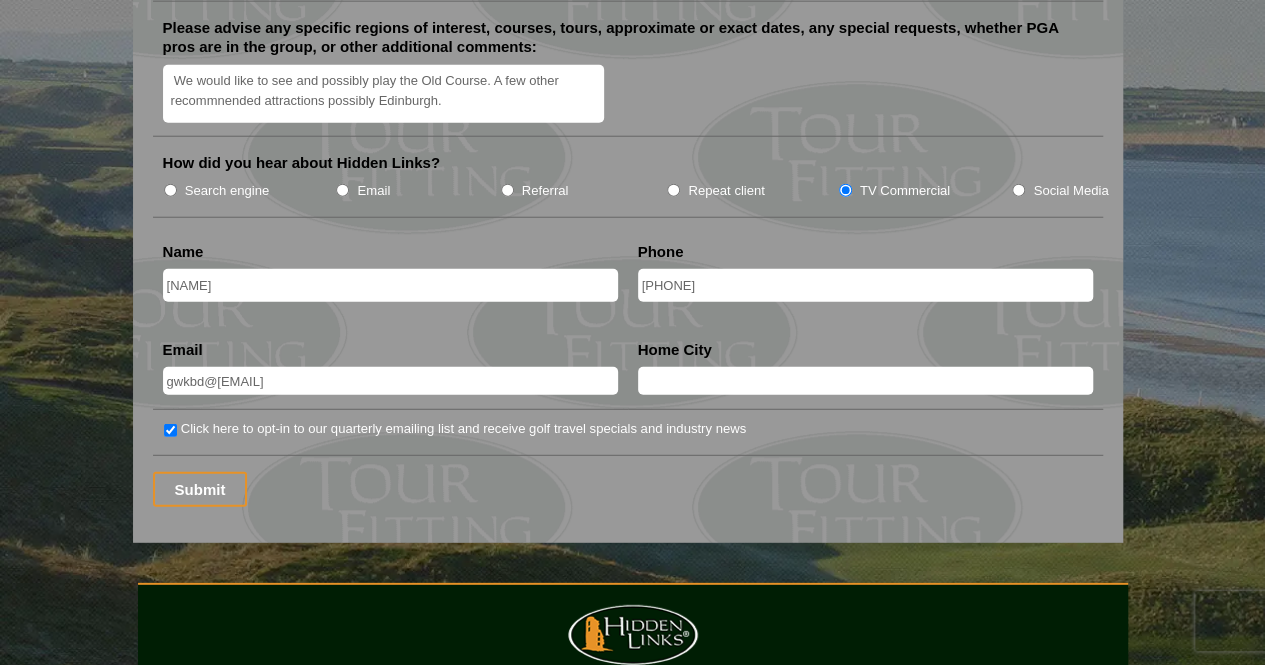 scroll, scrollTop: 2583, scrollLeft: 0, axis: vertical 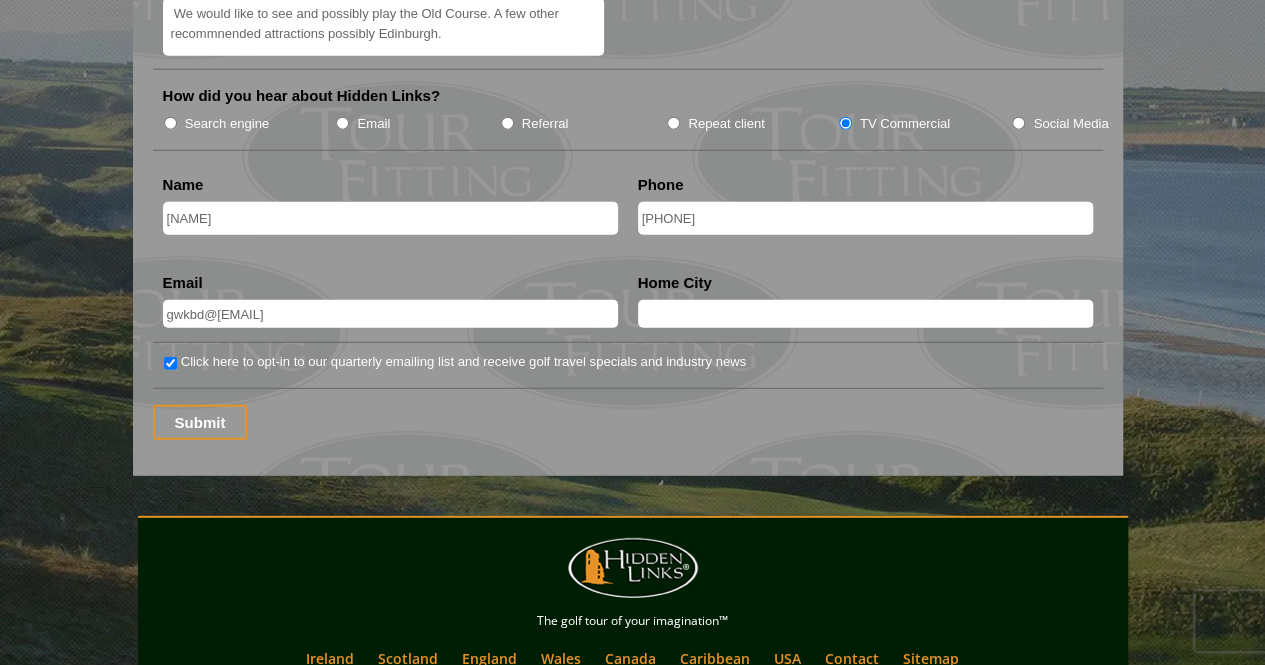 click at bounding box center (865, 314) 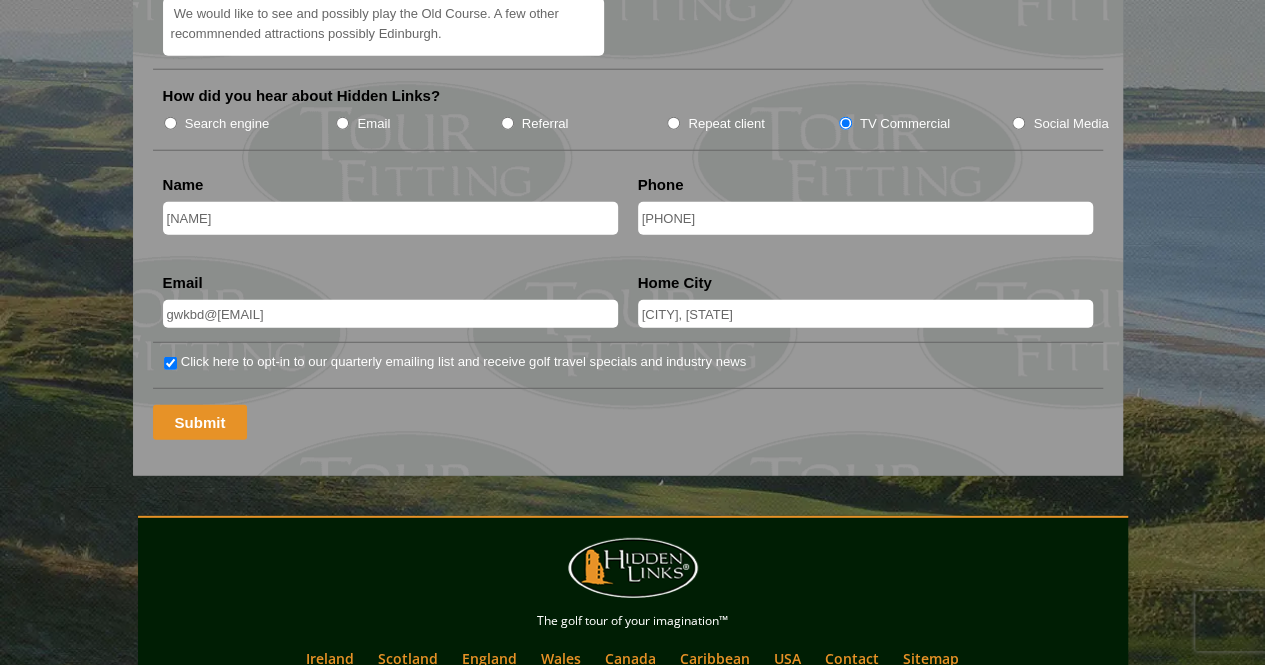 type on "[CITY], [STATE]" 